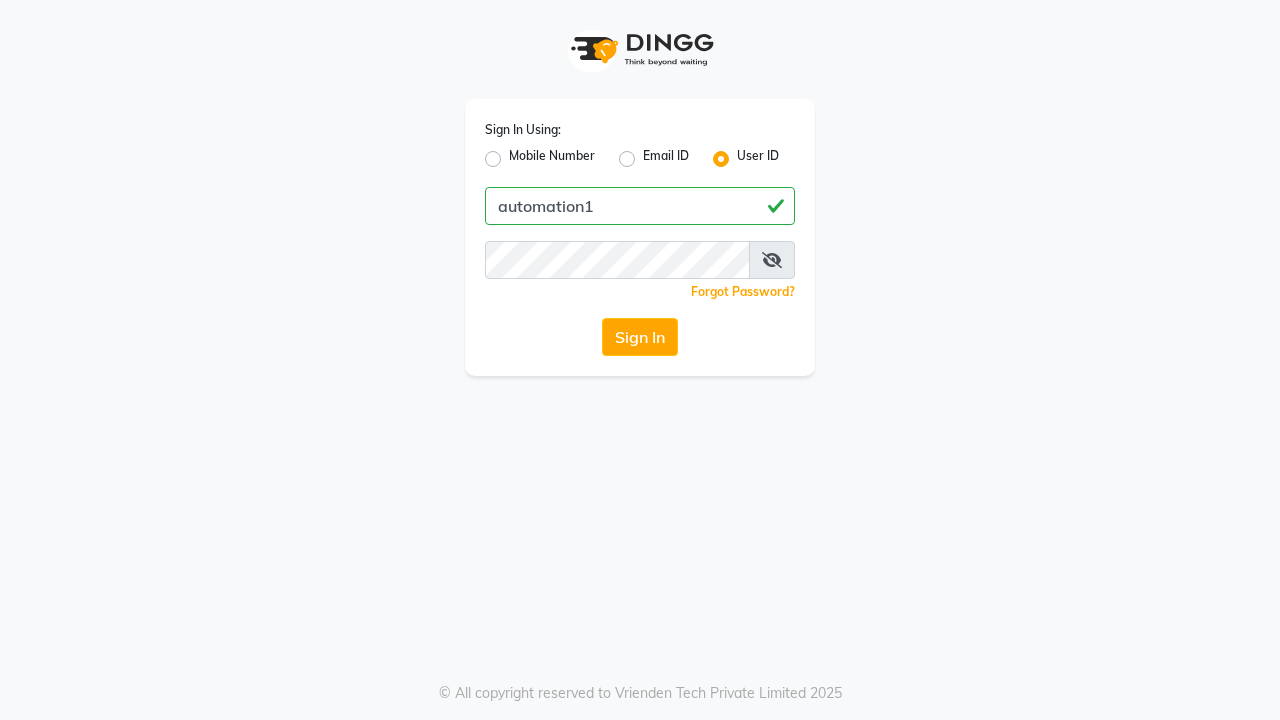 type on "automation1" 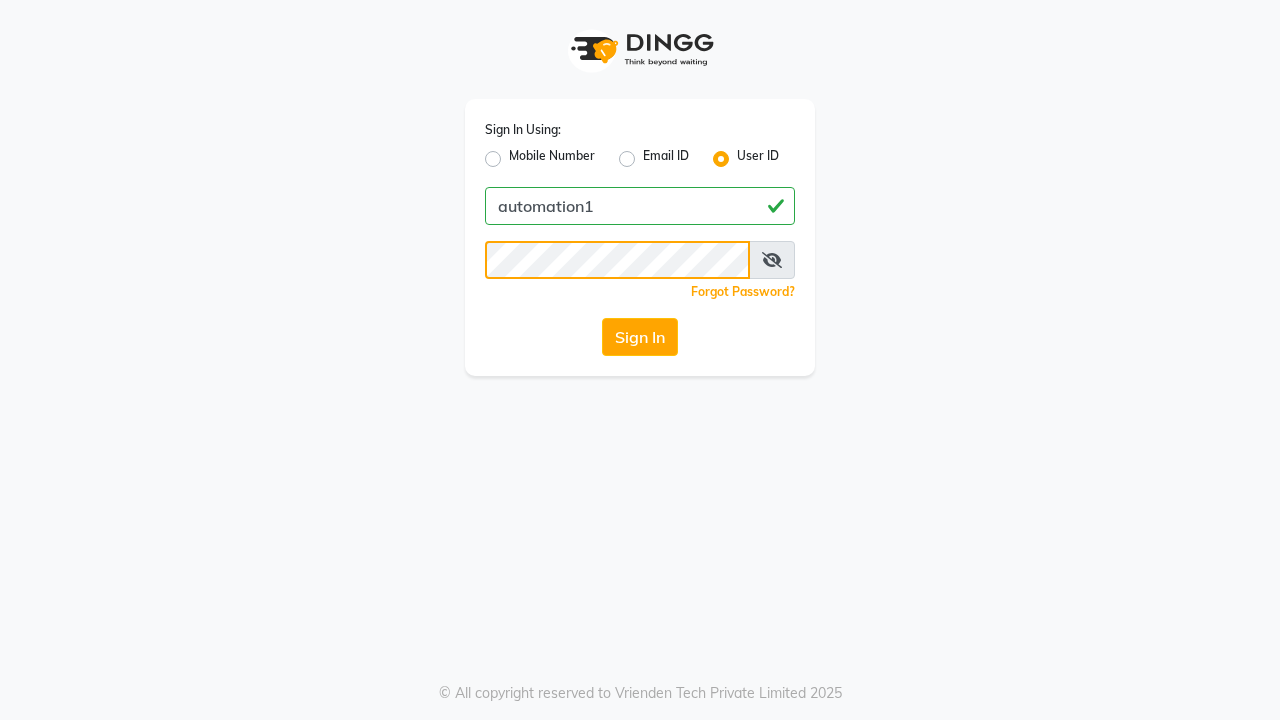scroll, scrollTop: 0, scrollLeft: 0, axis: both 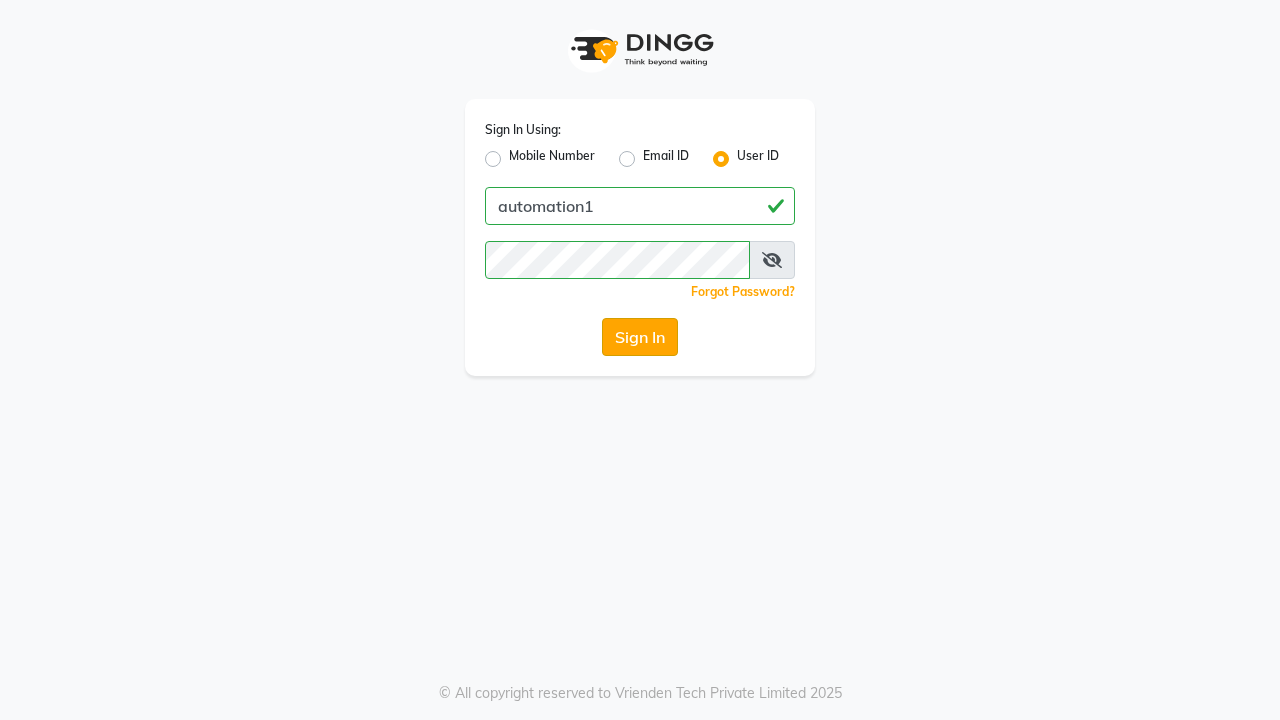 click on "Sign In" 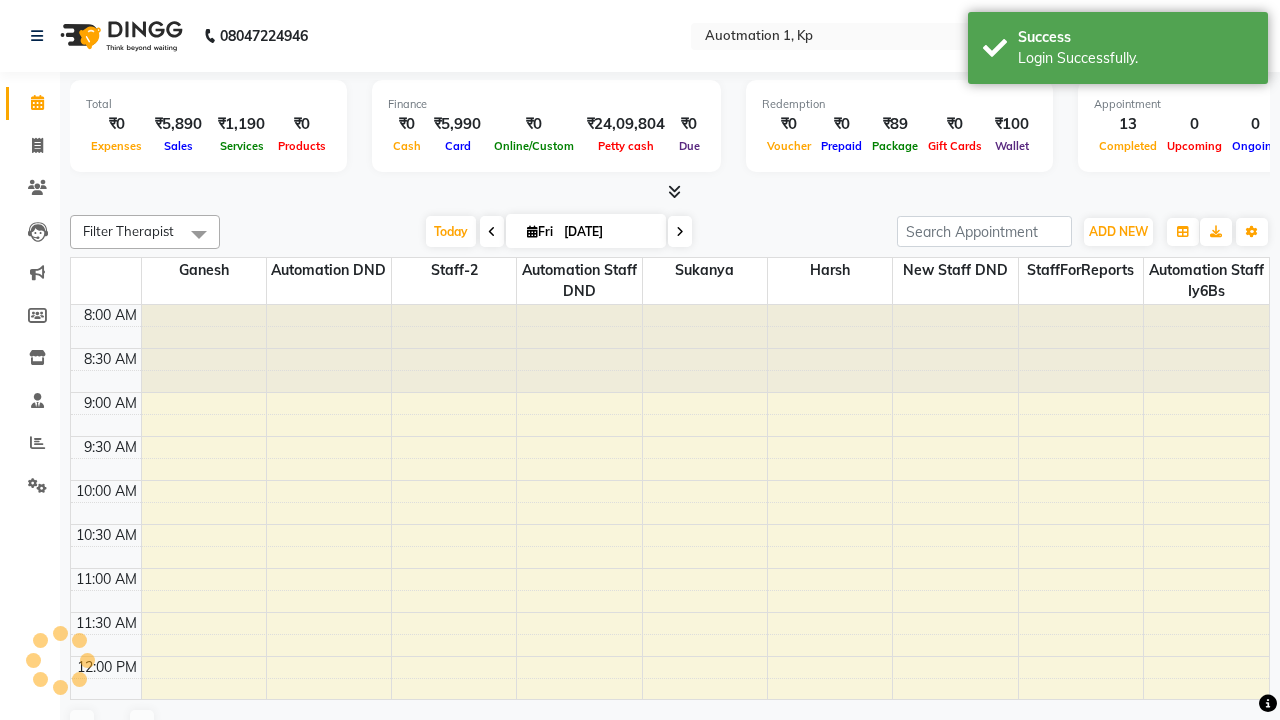 select on "en" 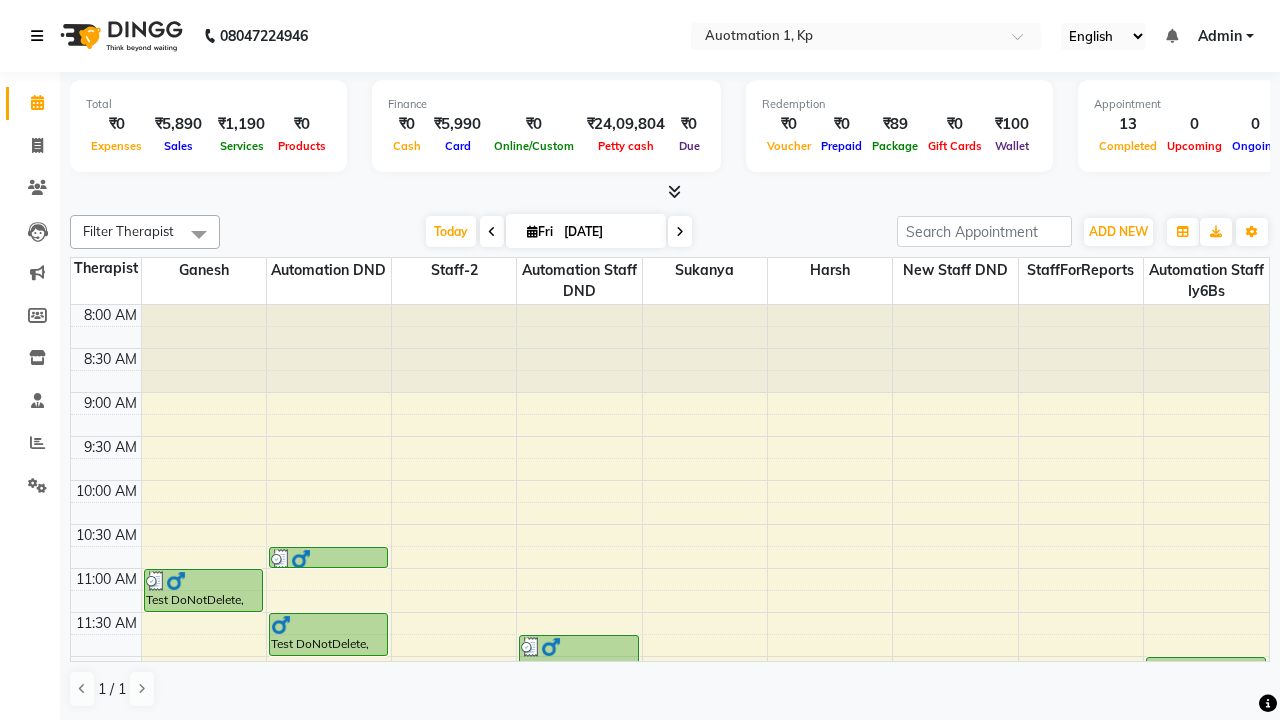 click at bounding box center (37, 36) 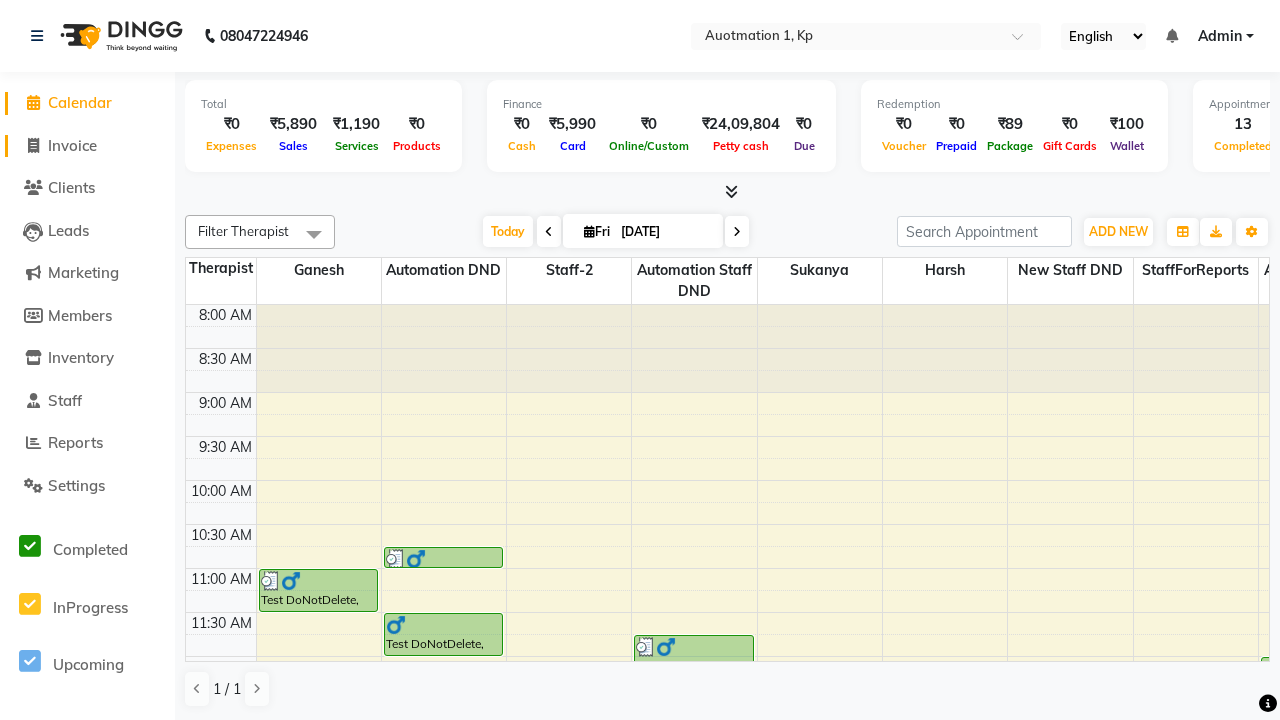 click on "Invoice" 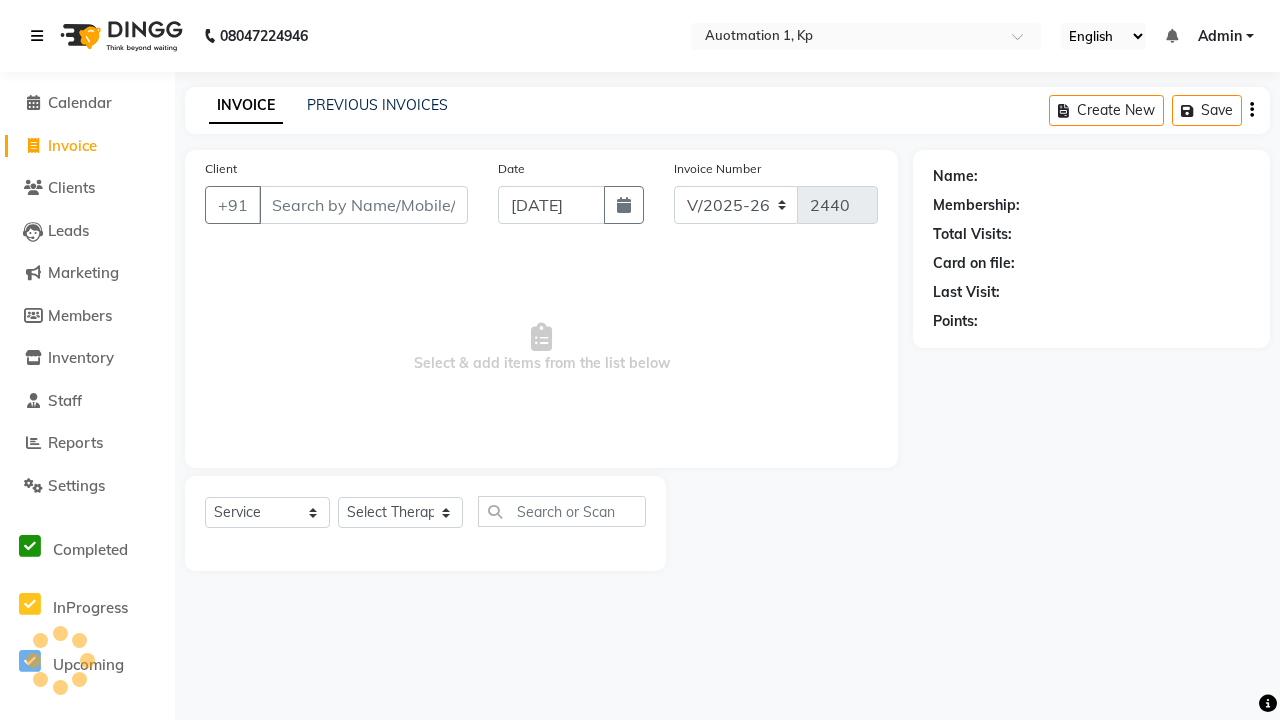 click at bounding box center (37, 36) 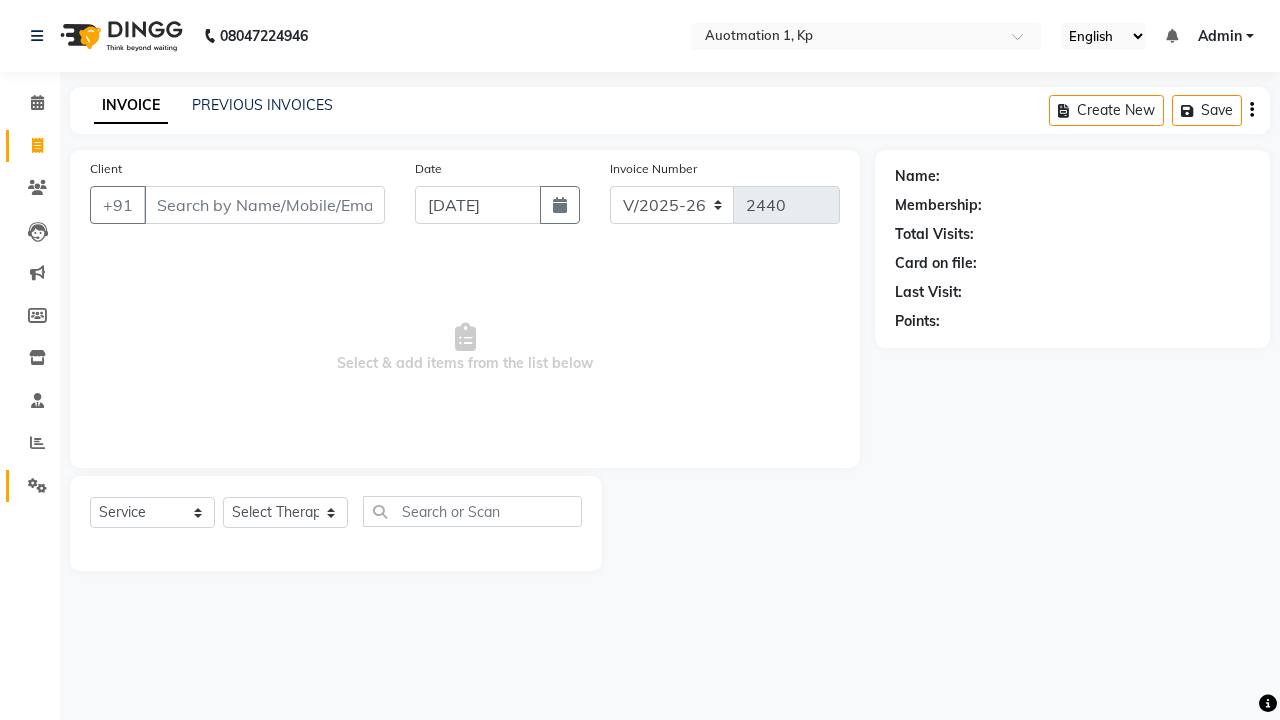 click 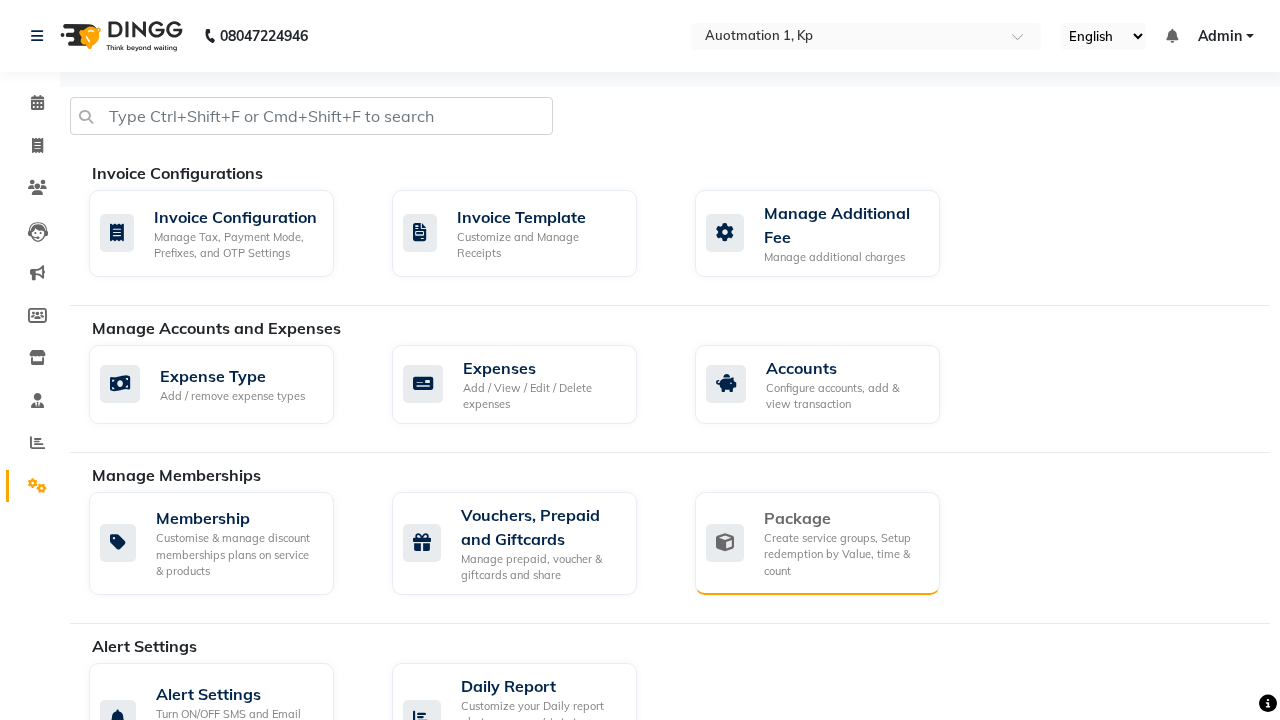 click on "Package" 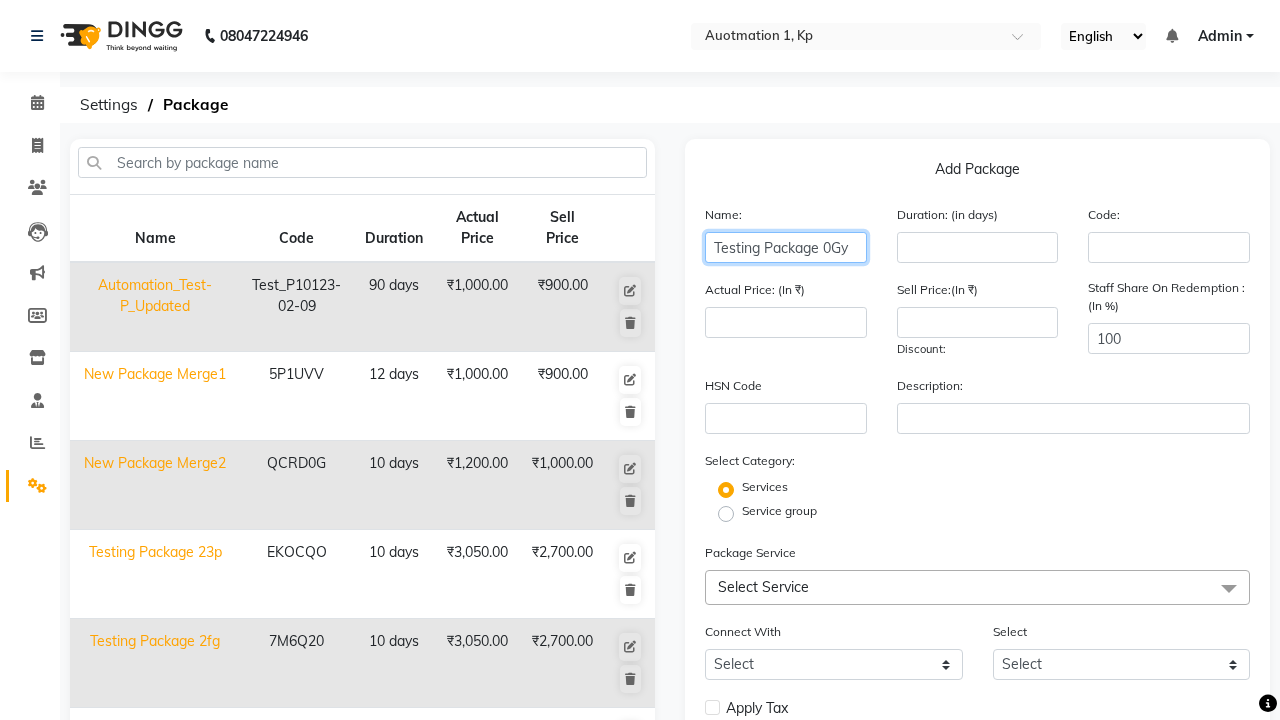 type on "Testing Package 0Gy" 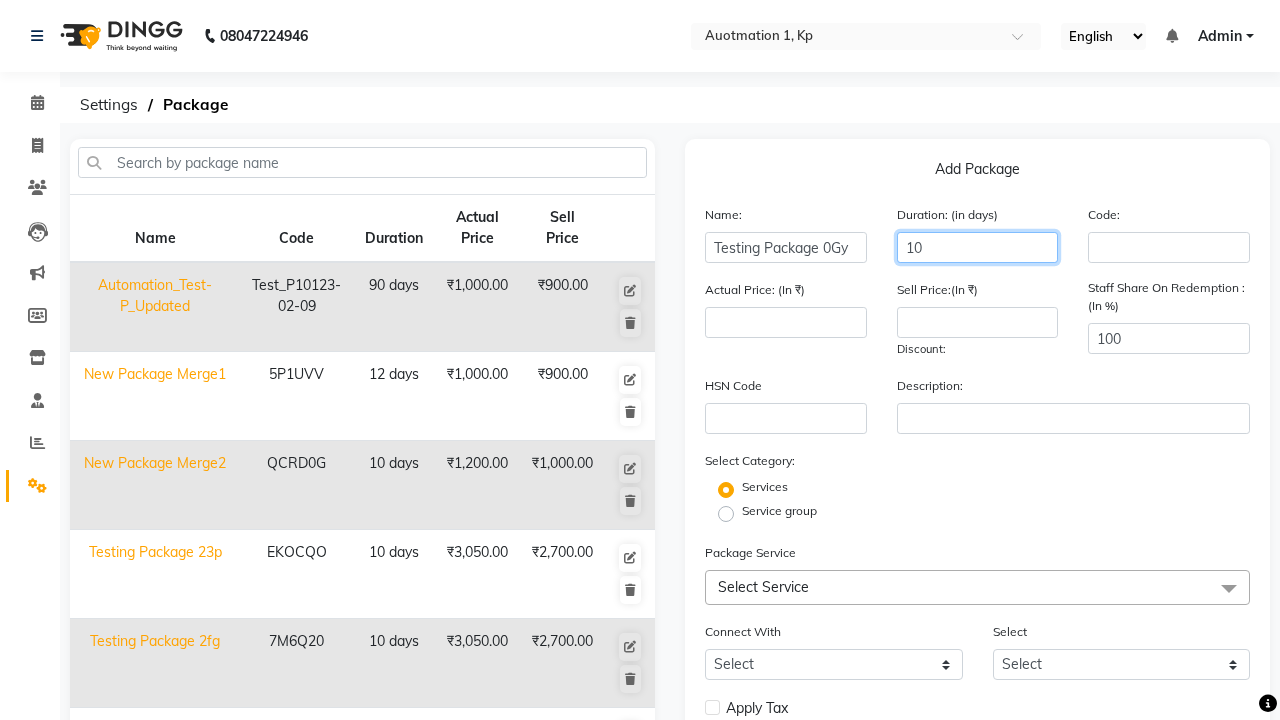 type on "10" 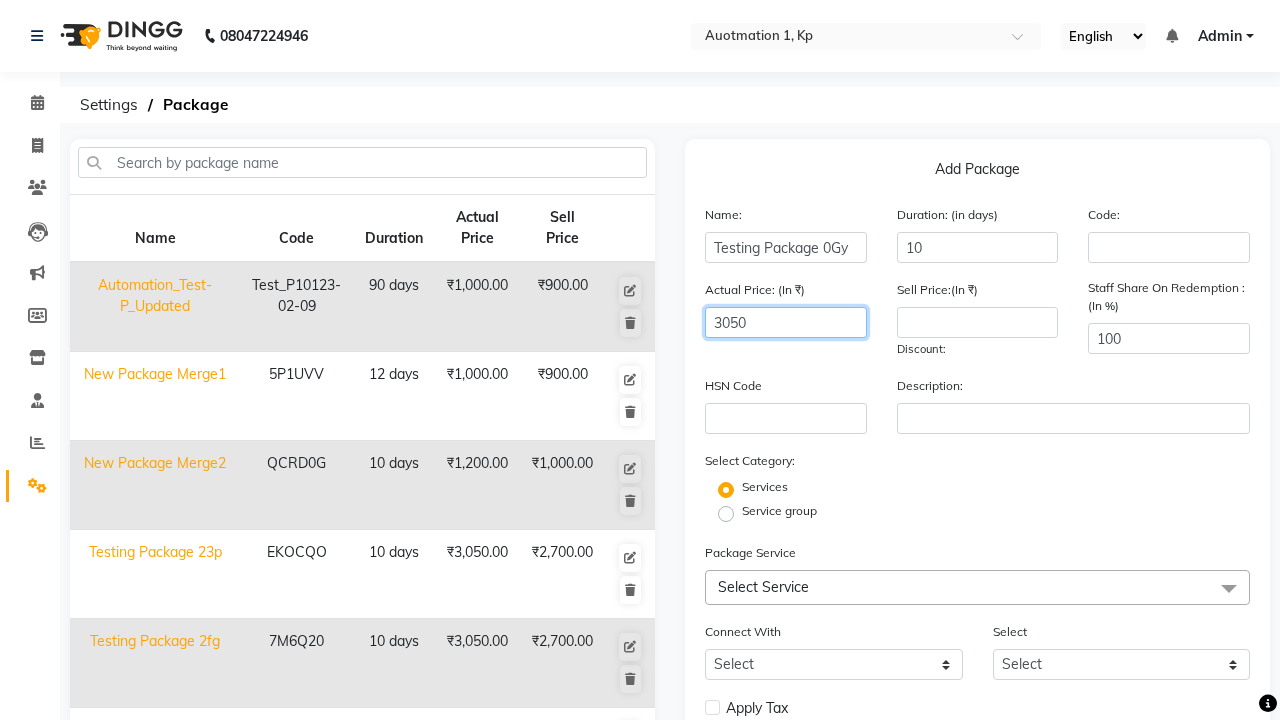 type on "3050" 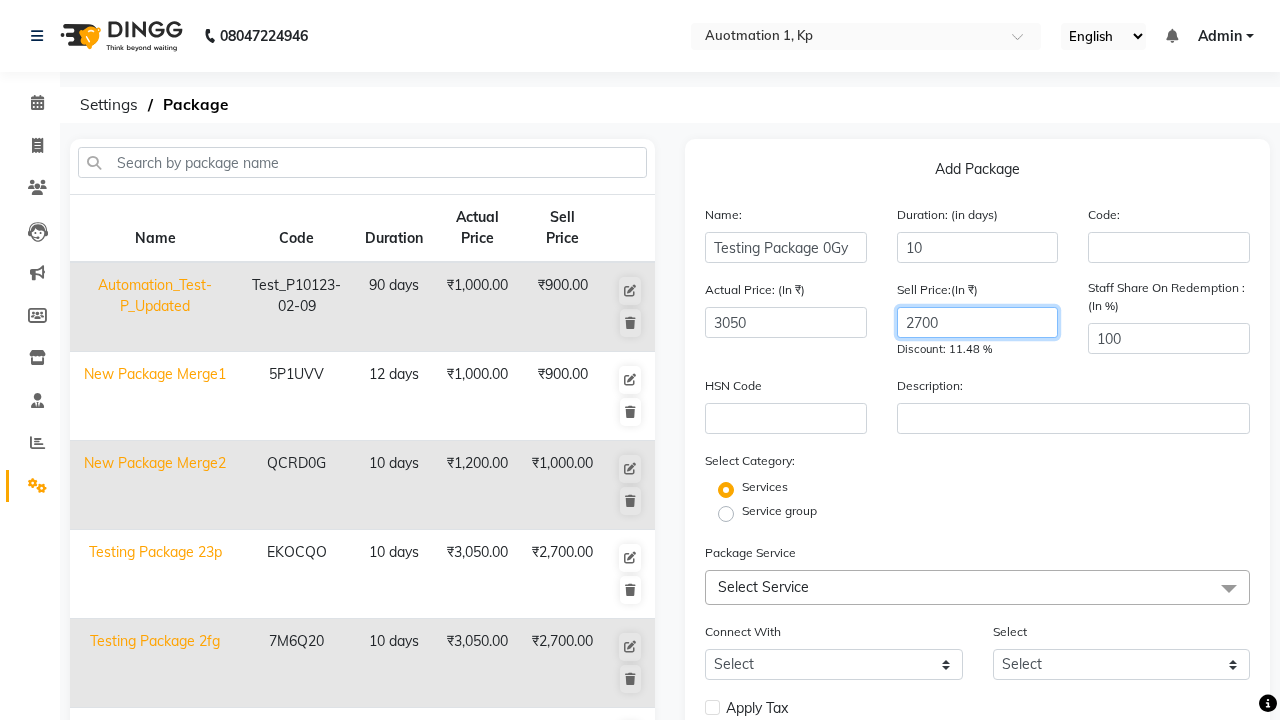 type on "2700" 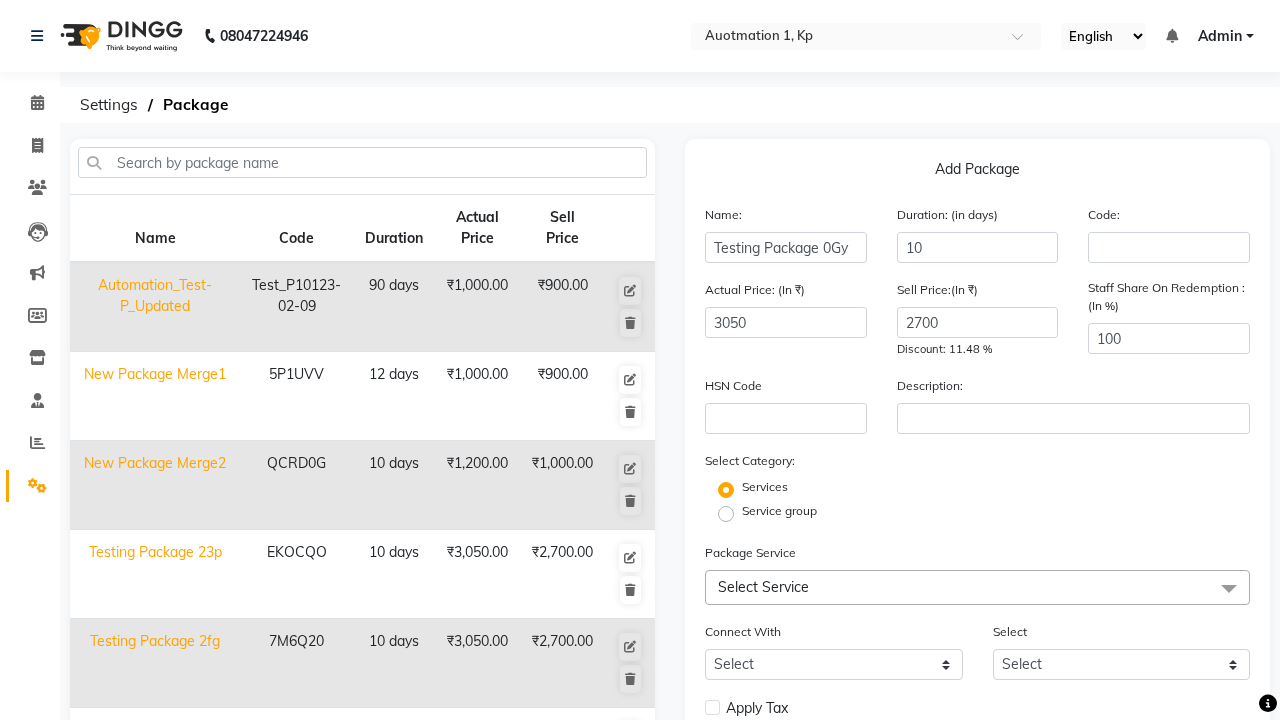 click on "Select Service" 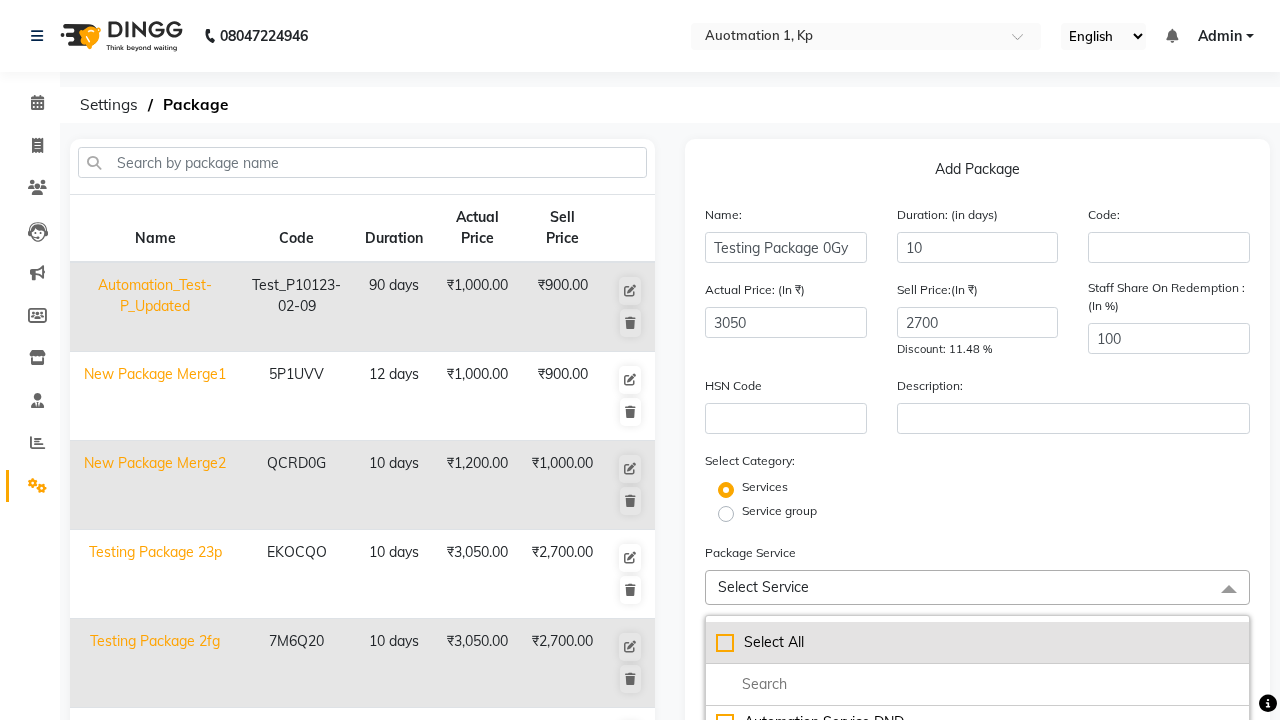 click on "Select All" 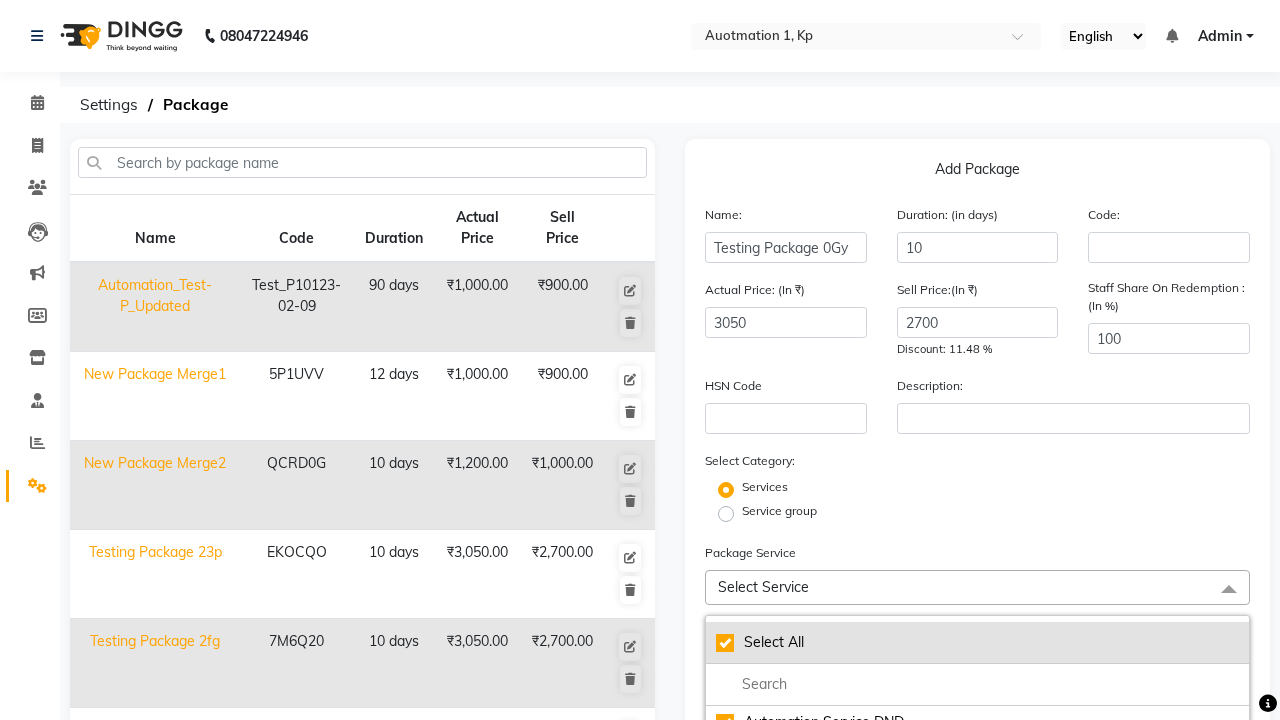 checkbox on "true" 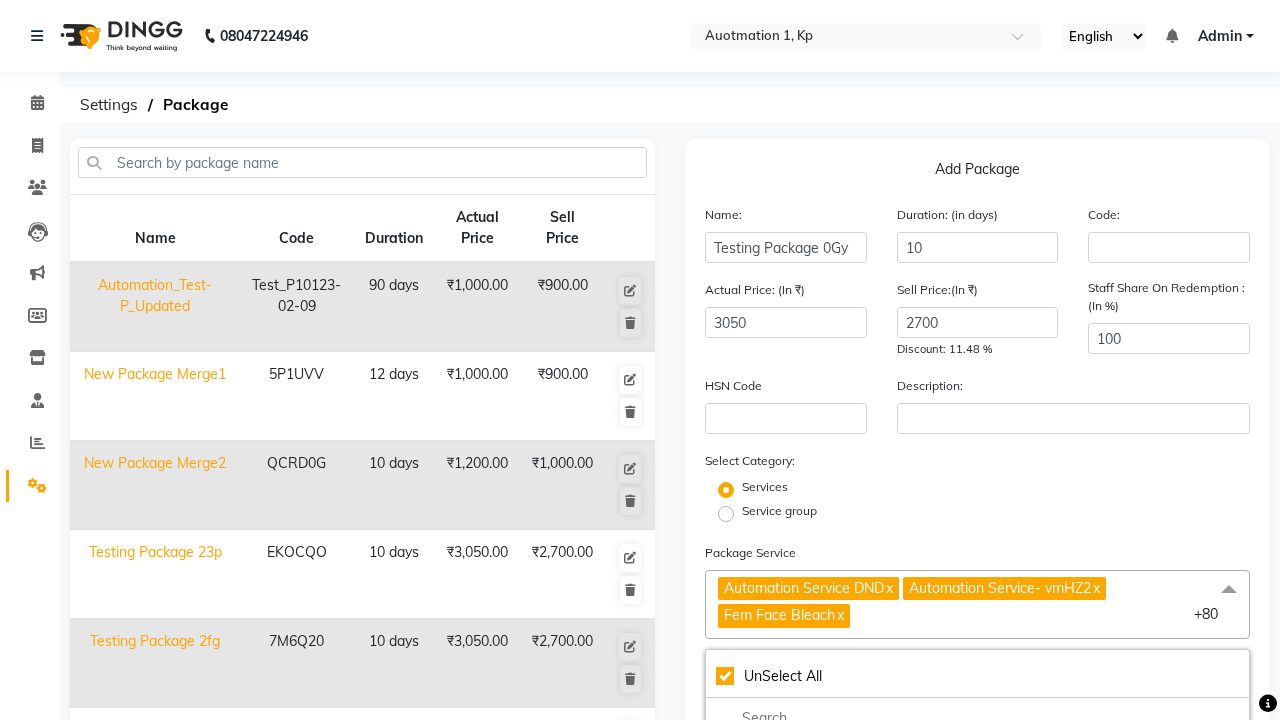 click on "Automation Service DND" 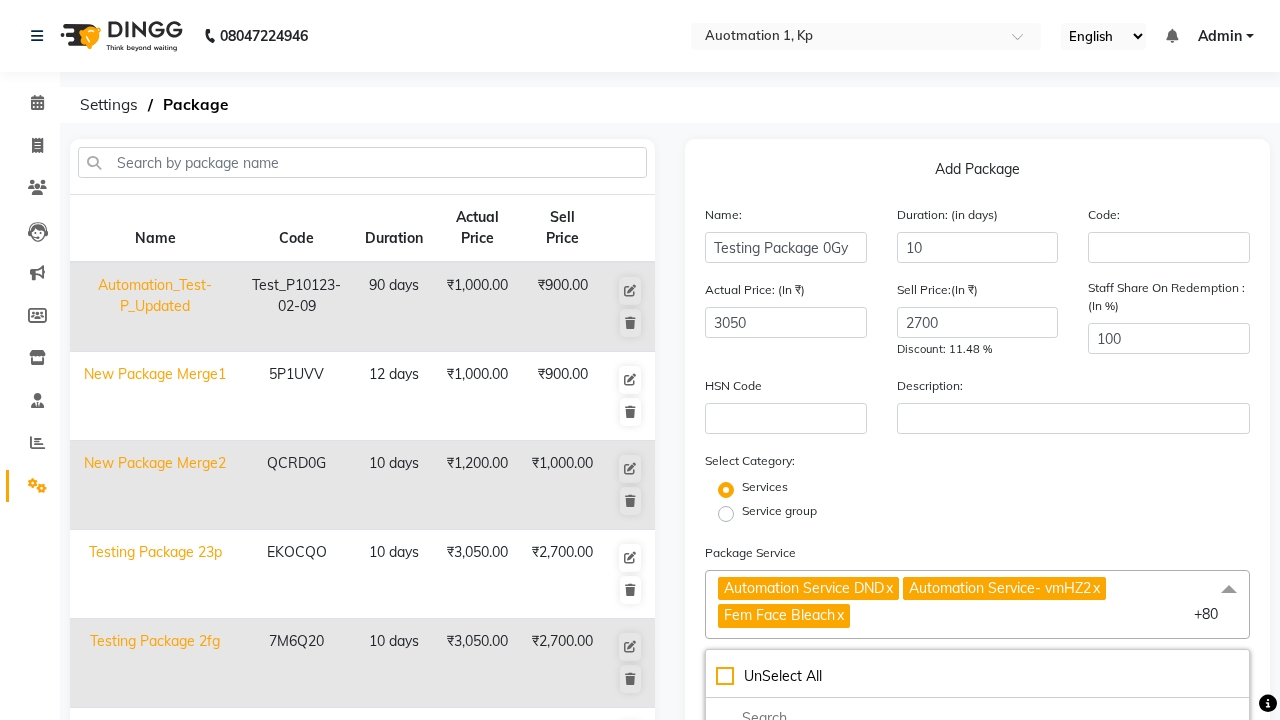 checkbox on "false" 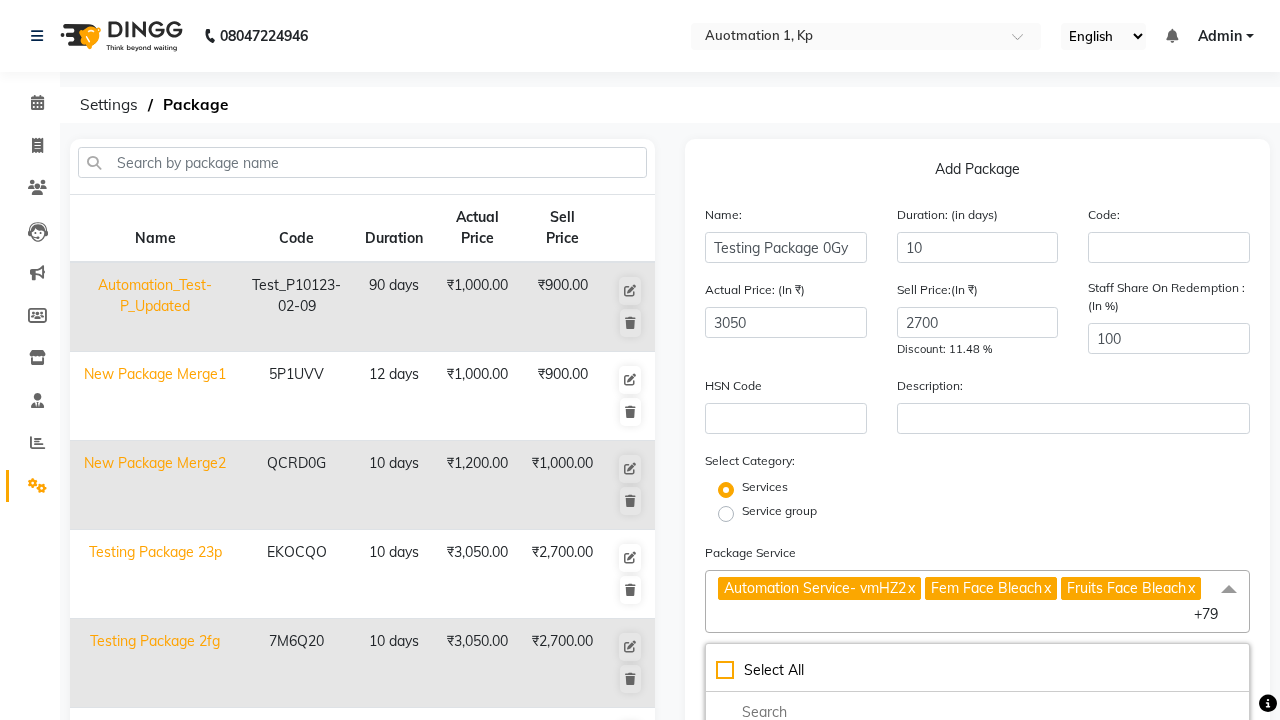 scroll, scrollTop: 396, scrollLeft: 0, axis: vertical 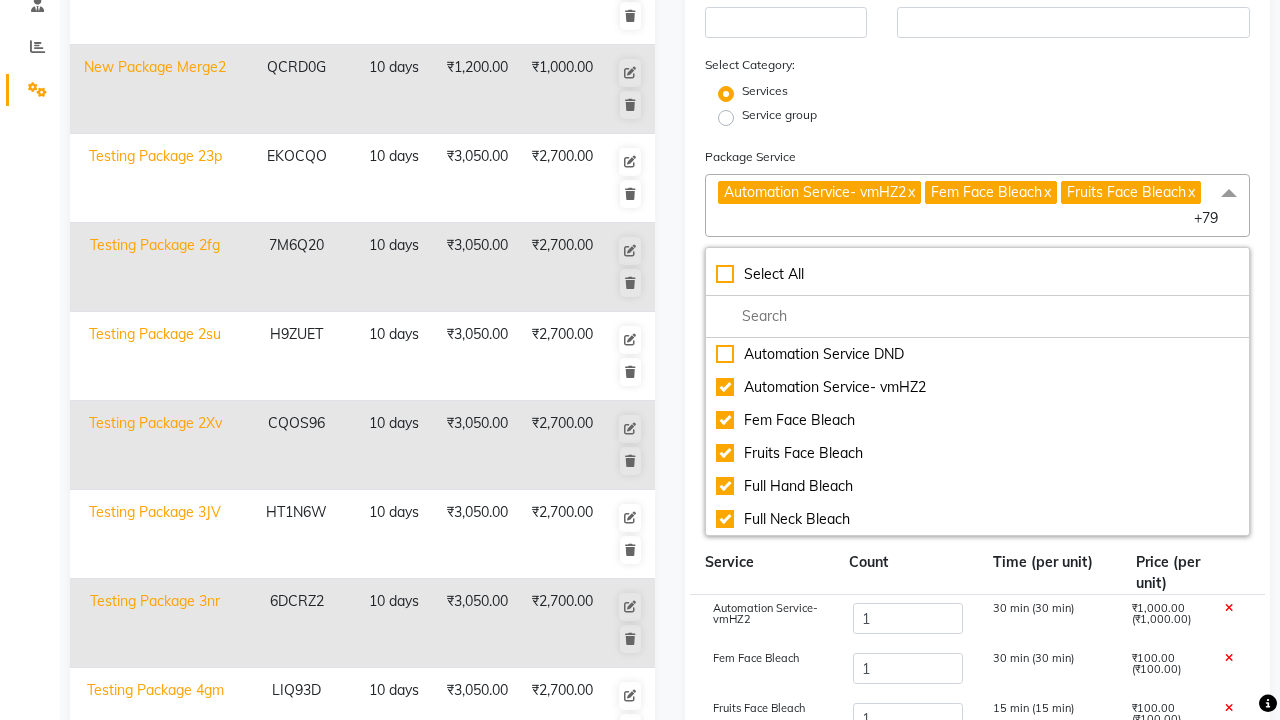 click on "Save" 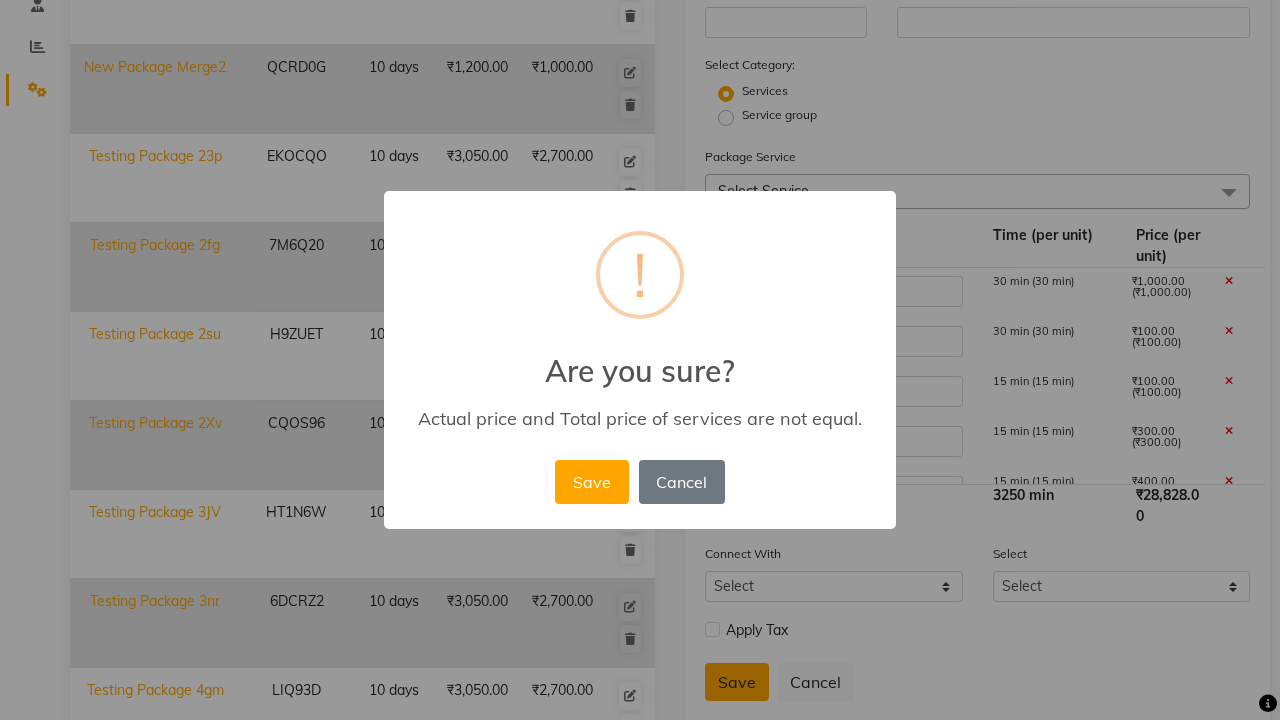 scroll, scrollTop: 527, scrollLeft: 0, axis: vertical 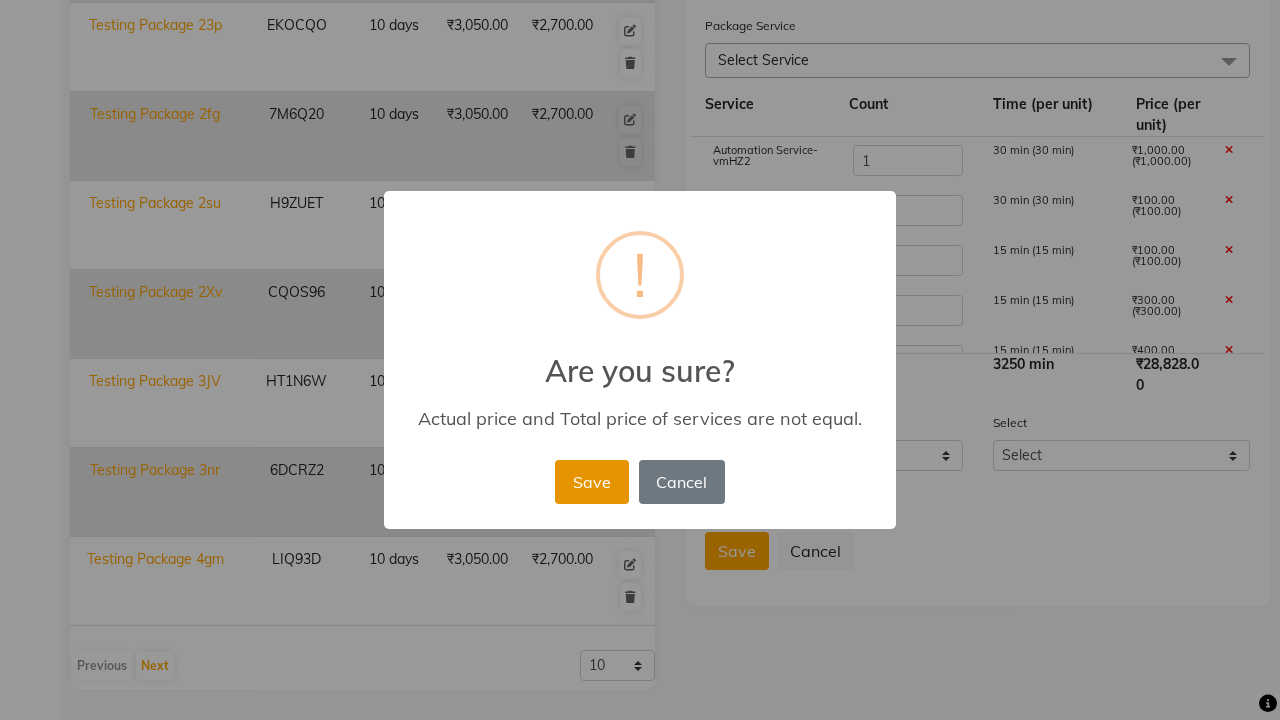 click on "Save" at bounding box center [591, 482] 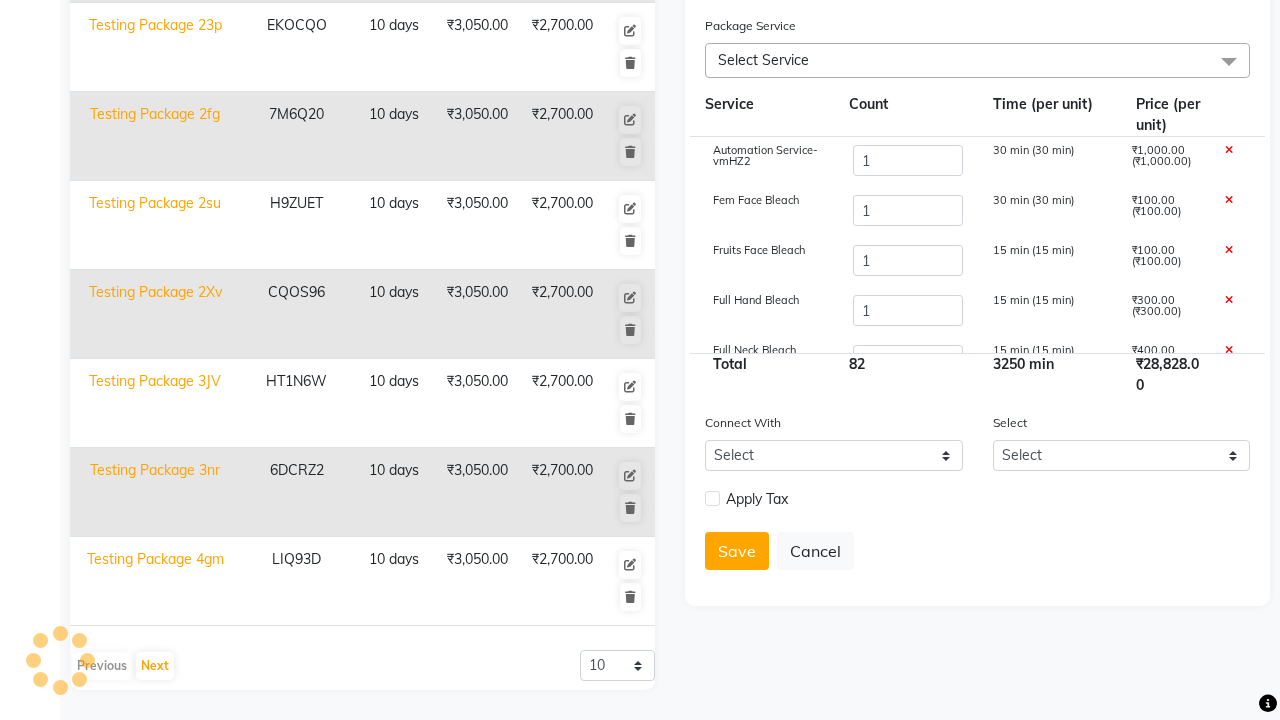 type 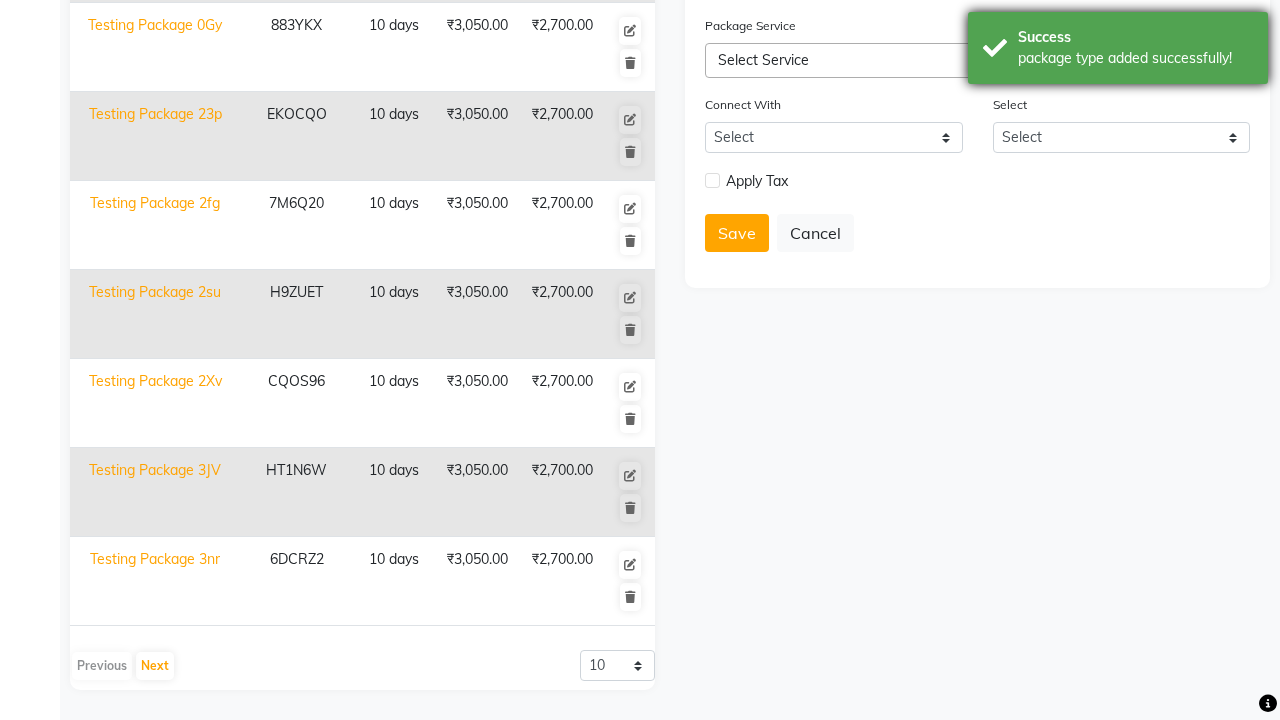 click on "package type added successfully!" at bounding box center (1135, 58) 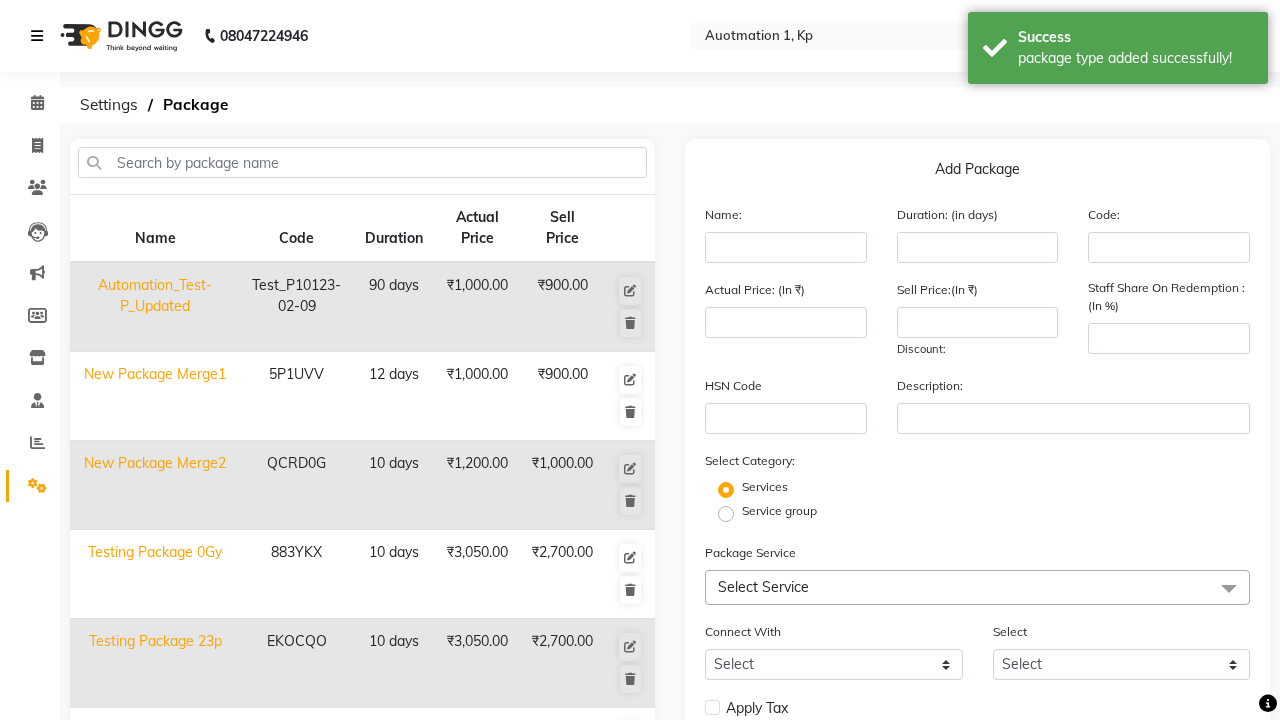 click at bounding box center (37, 36) 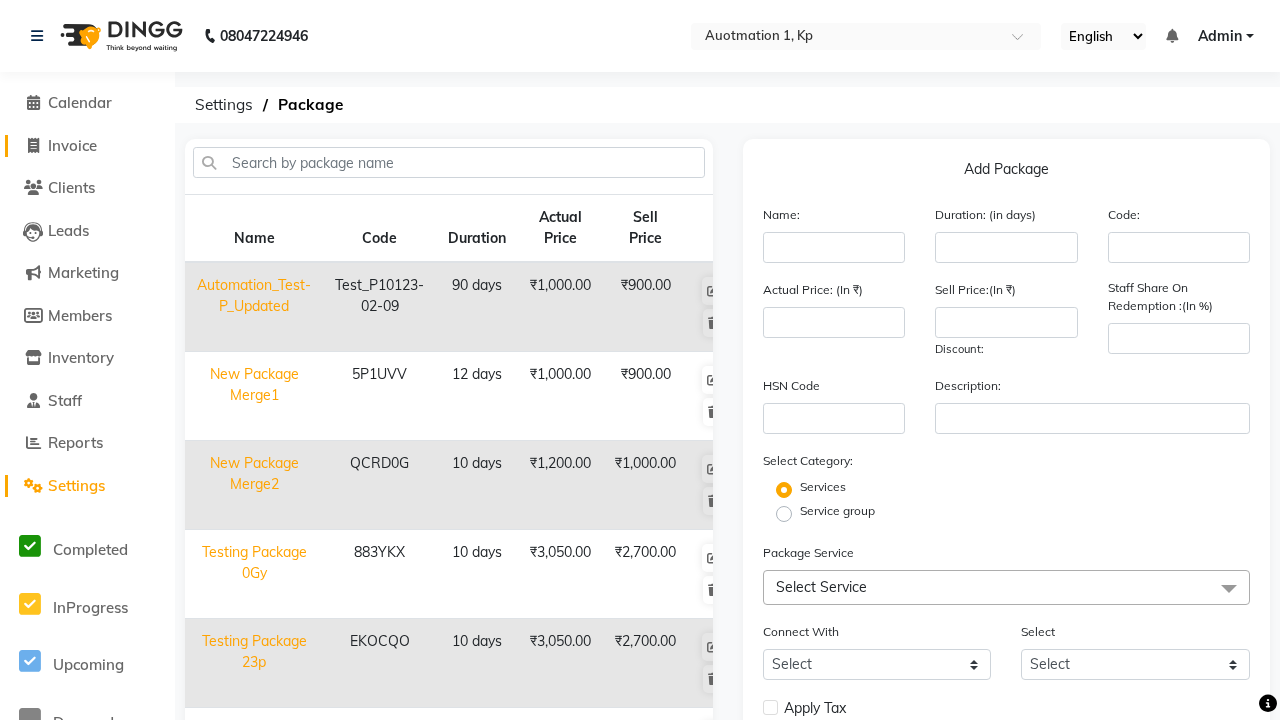 click on "Invoice" 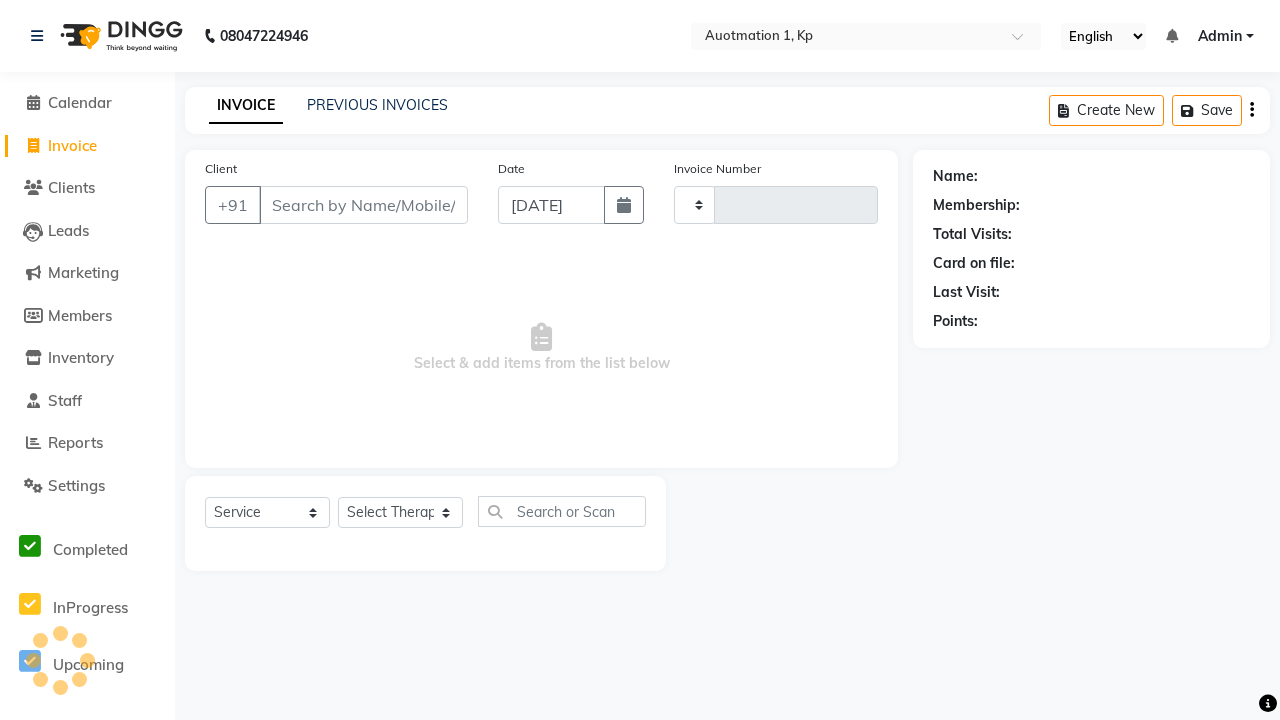 type on "2440" 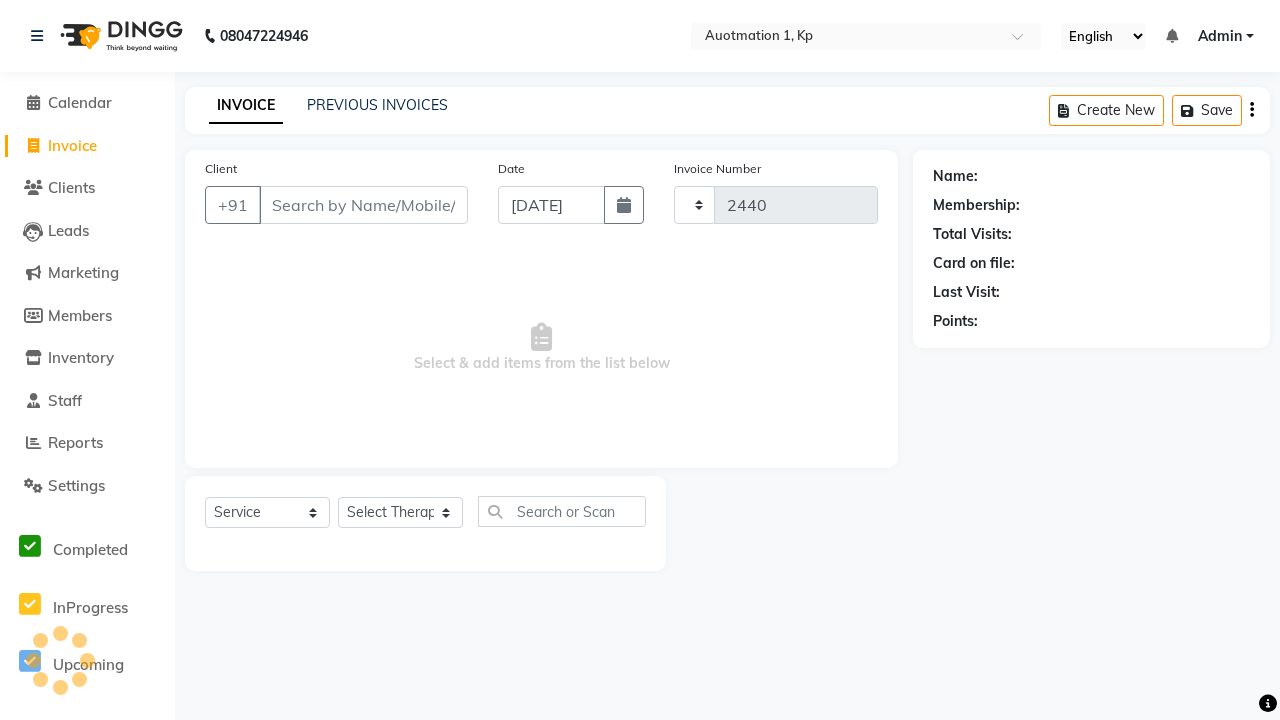 select on "150" 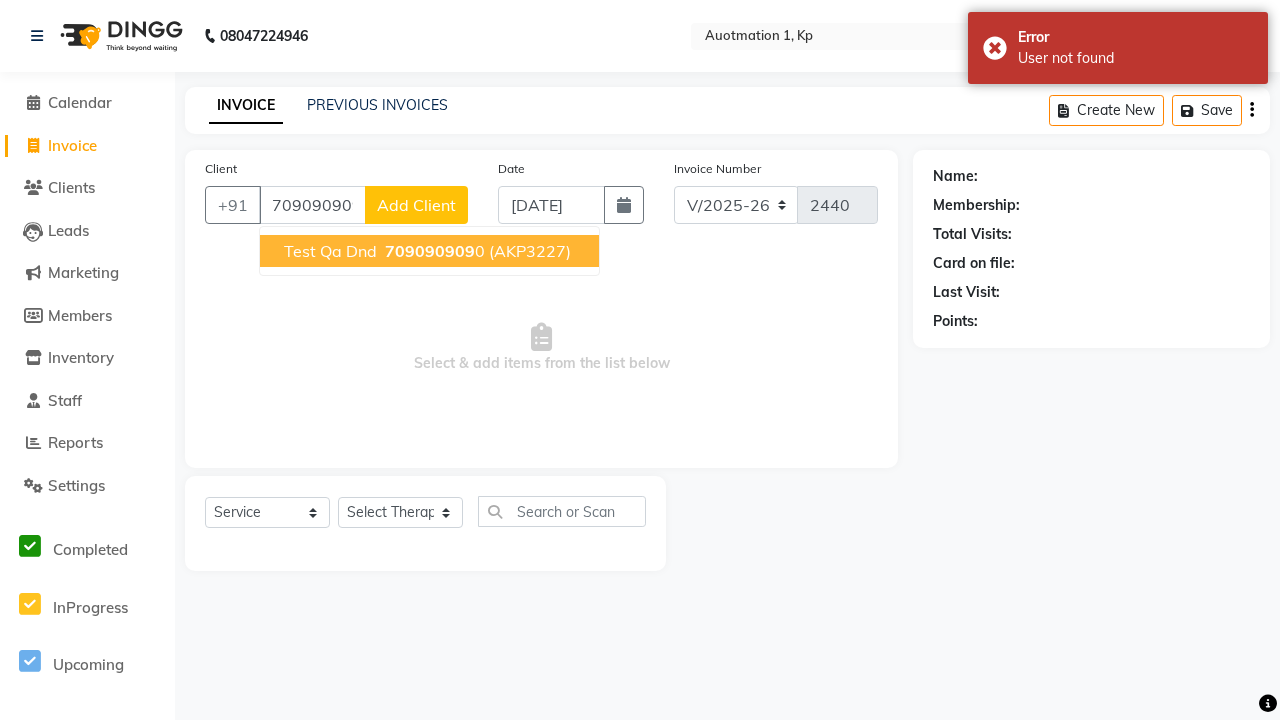 click on "709090909" at bounding box center [430, 251] 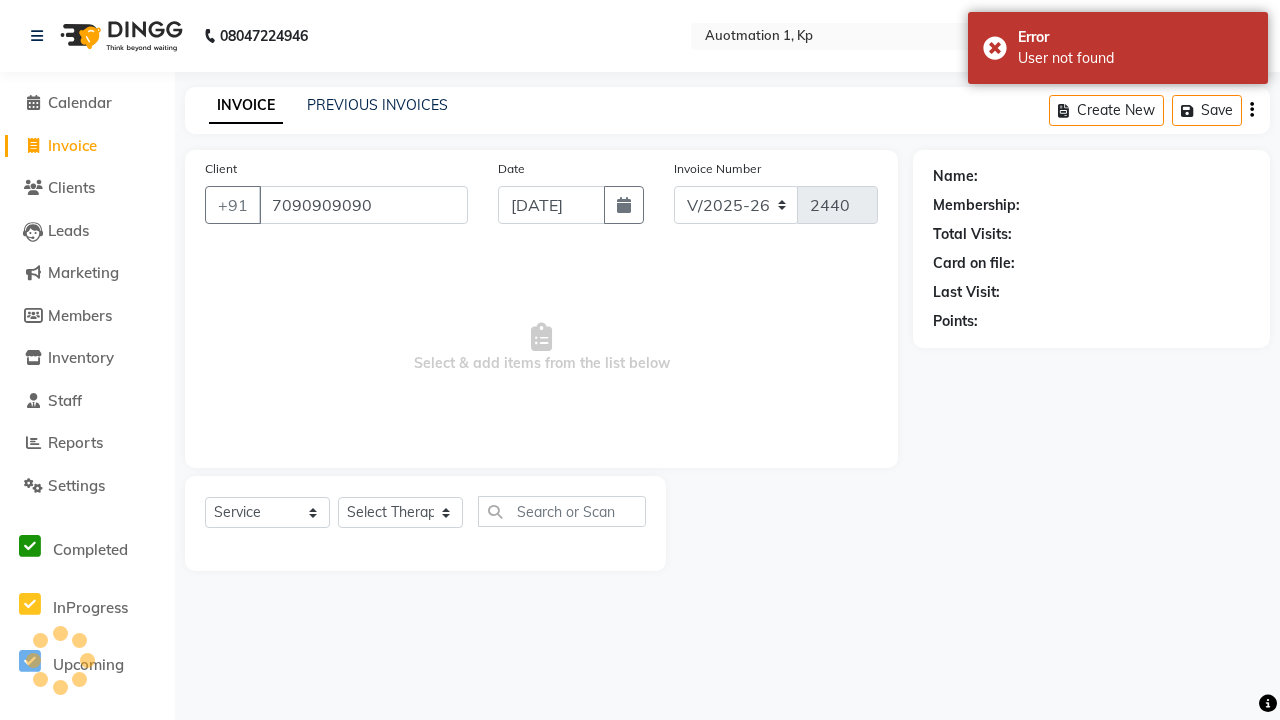 type on "7090909090" 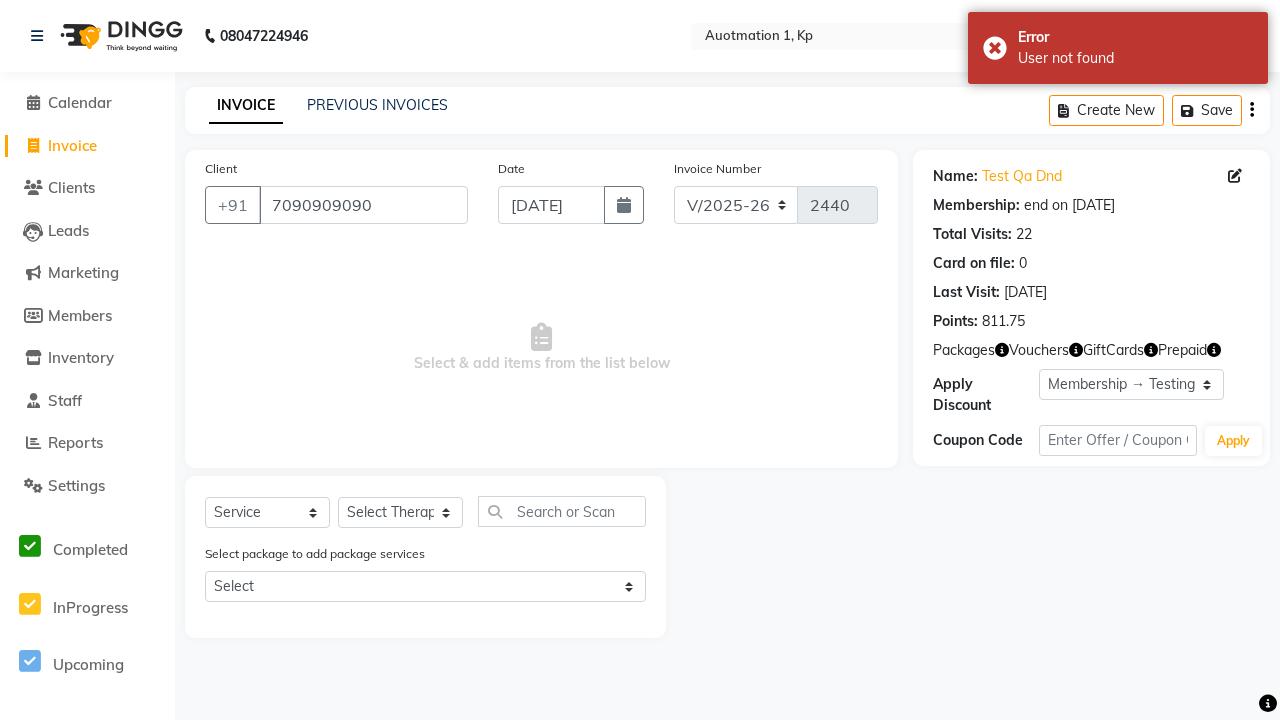 select on "0:" 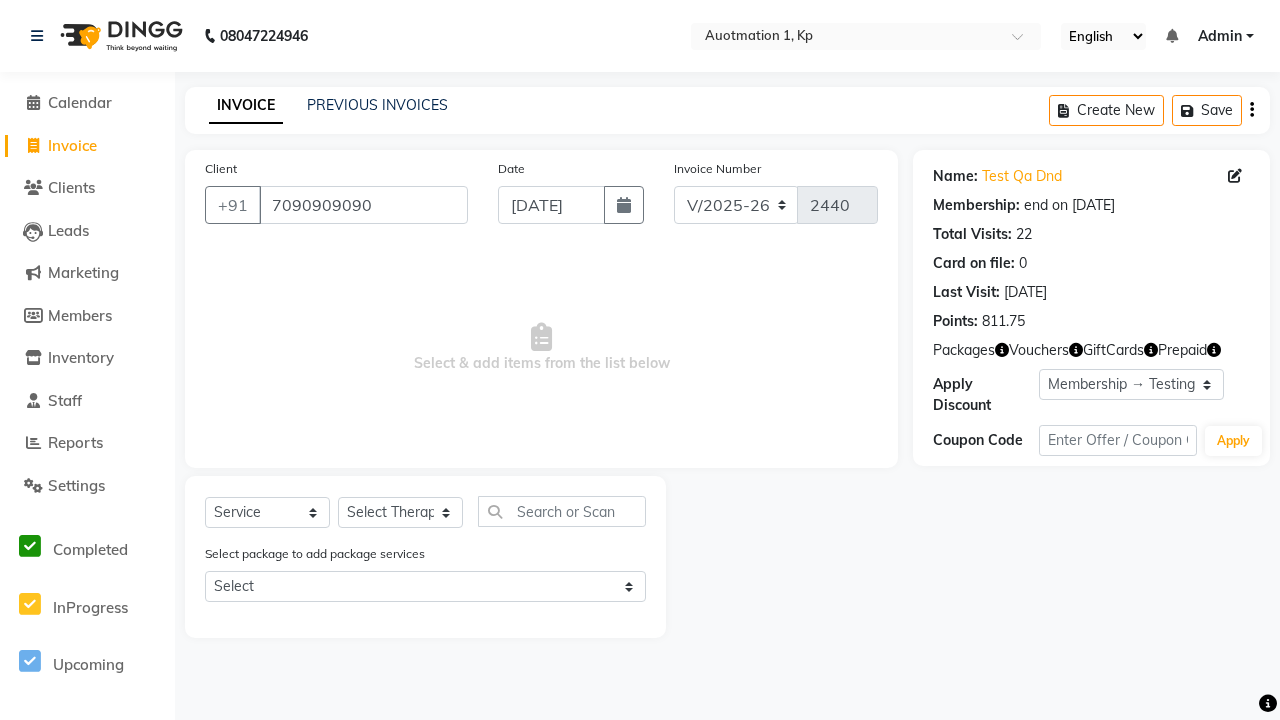 select on "package" 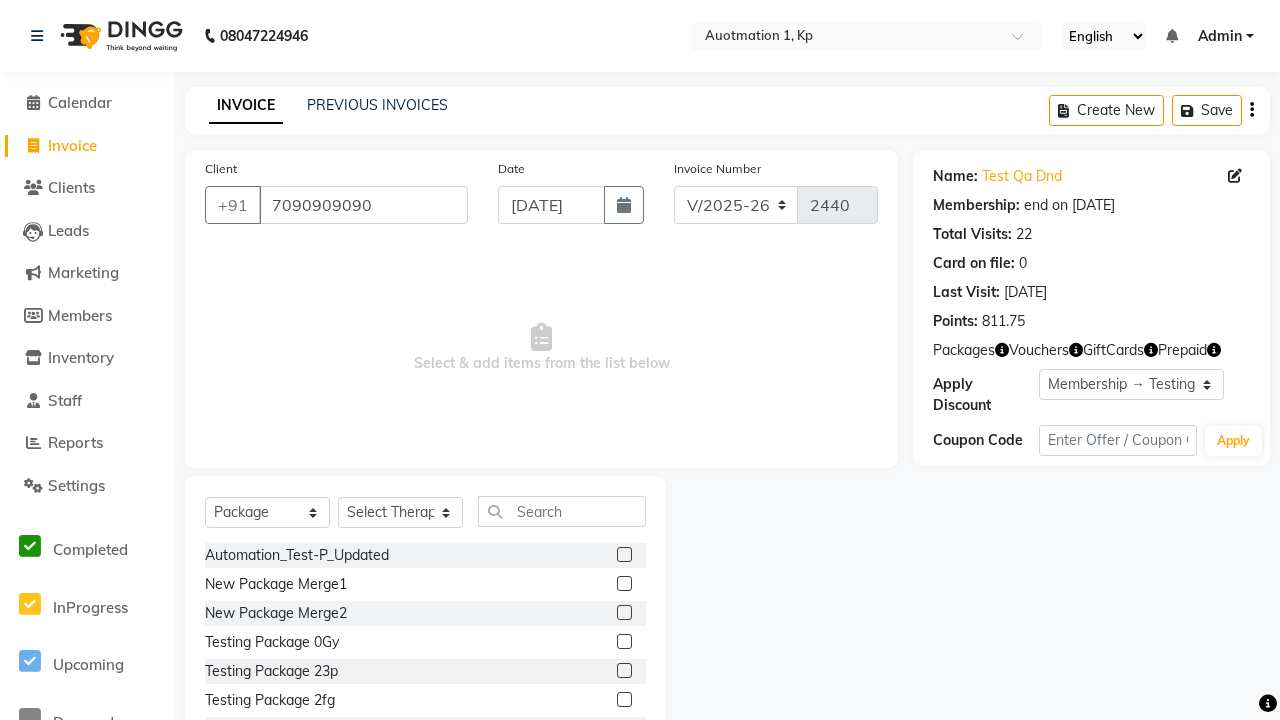 select on "5421" 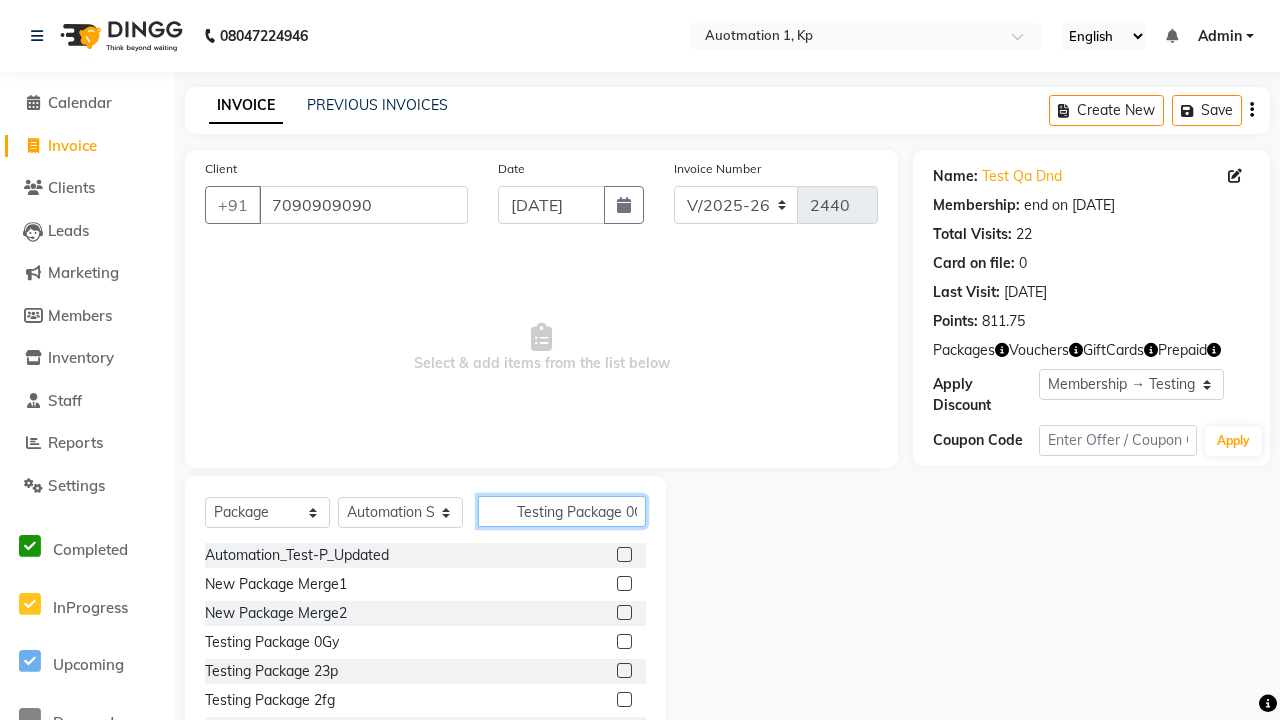 scroll, scrollTop: 0, scrollLeft: 14, axis: horizontal 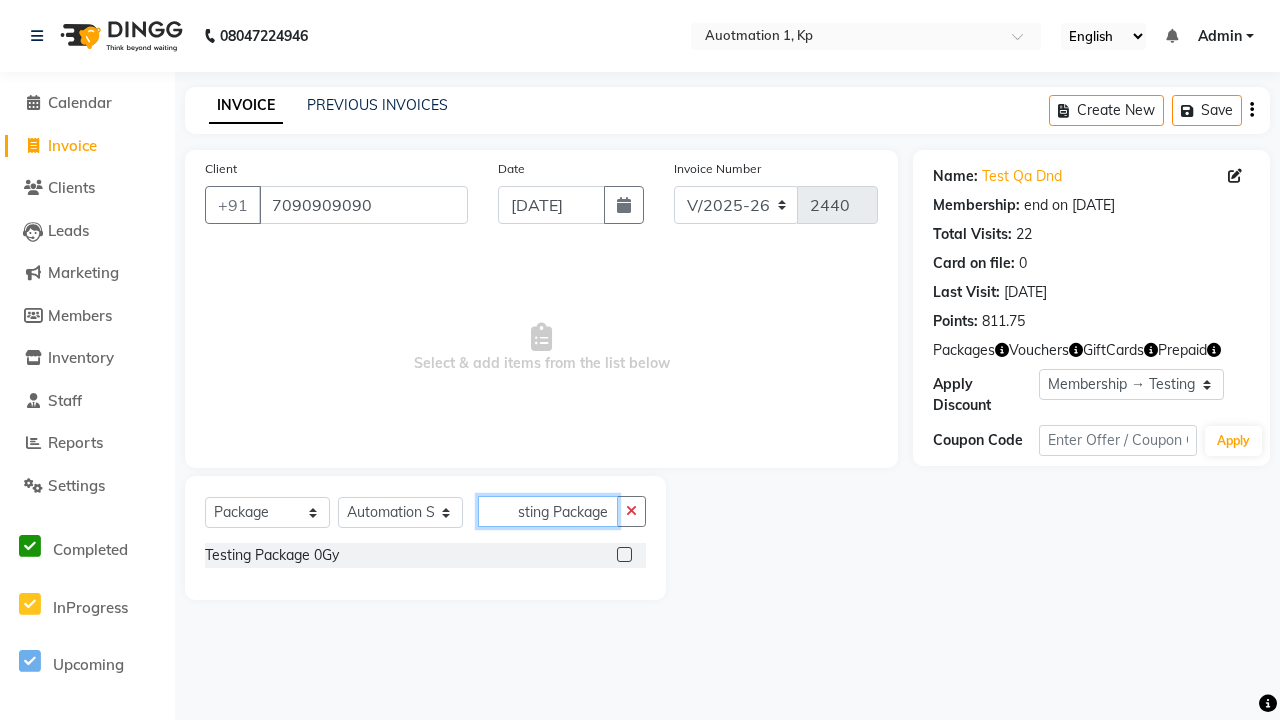 type on "Testing Package 0Gy" 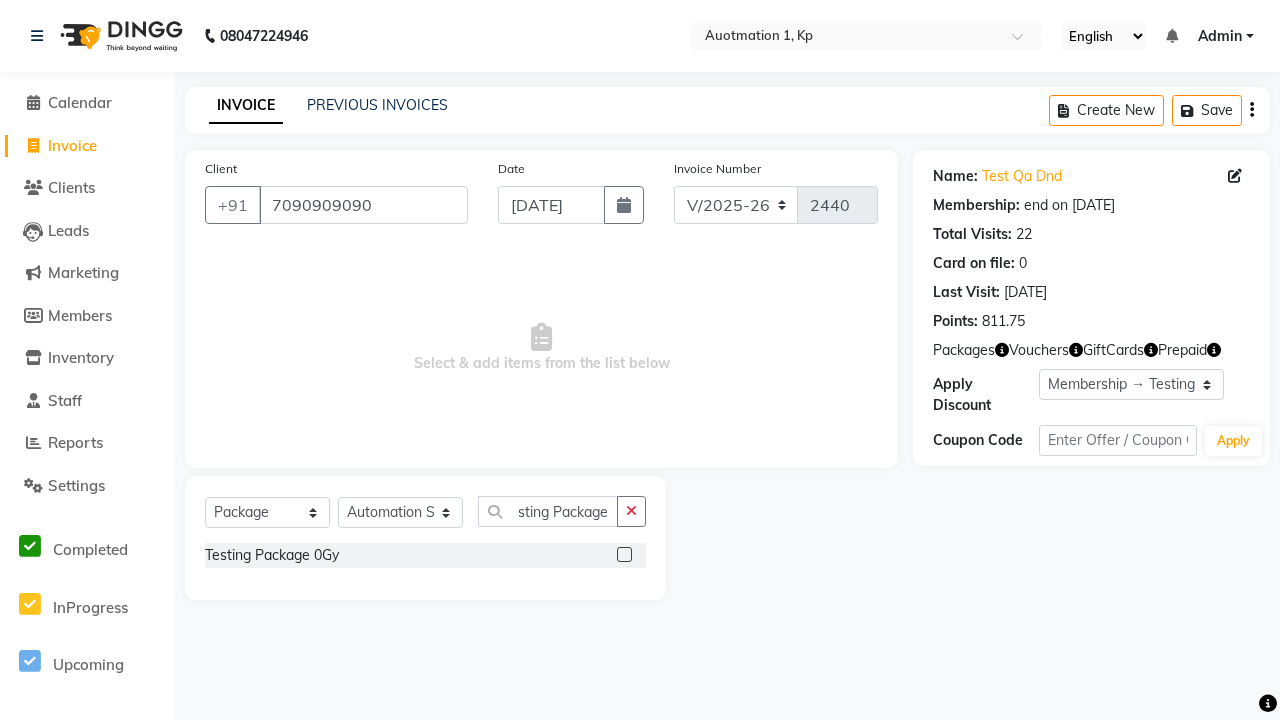 click 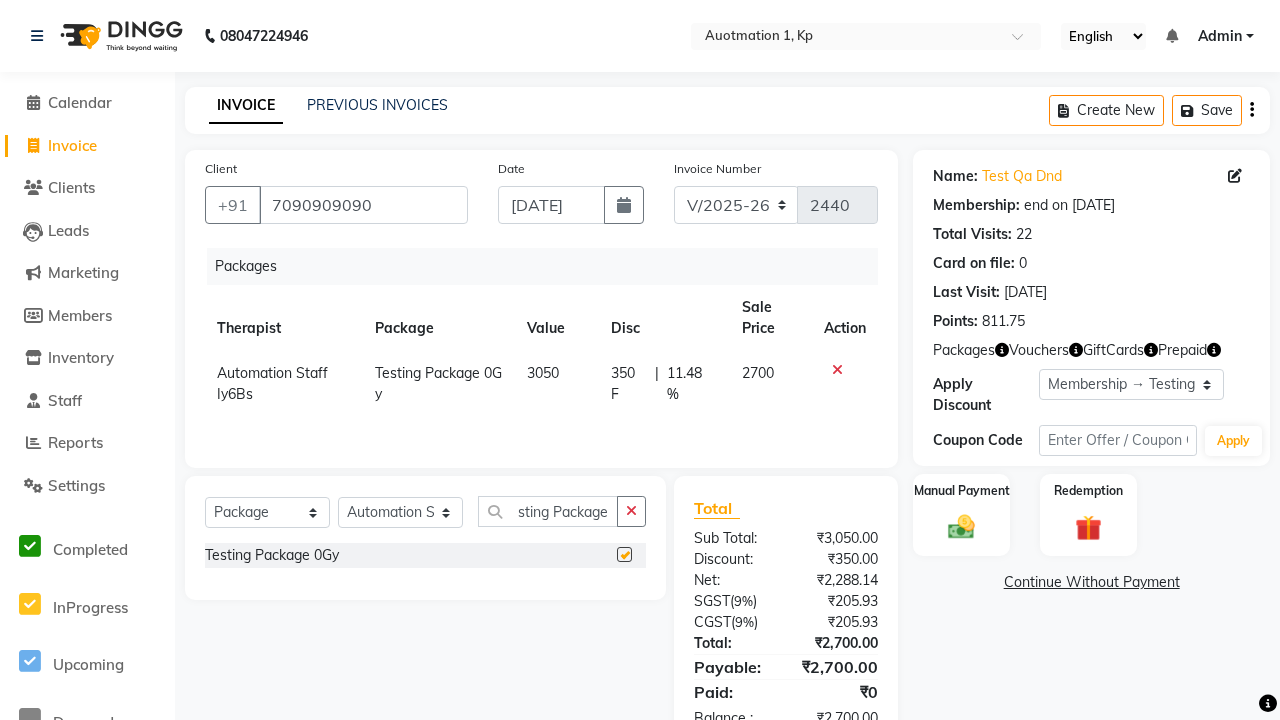scroll, scrollTop: 0, scrollLeft: 0, axis: both 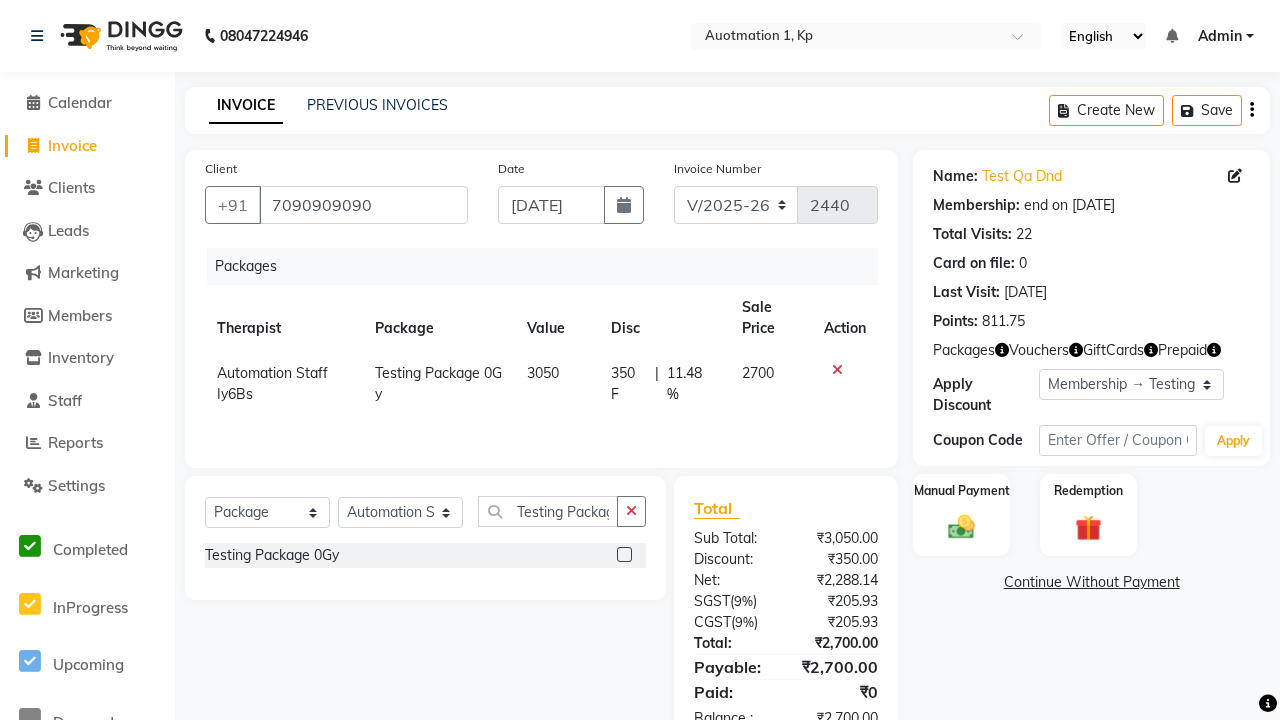 checkbox on "false" 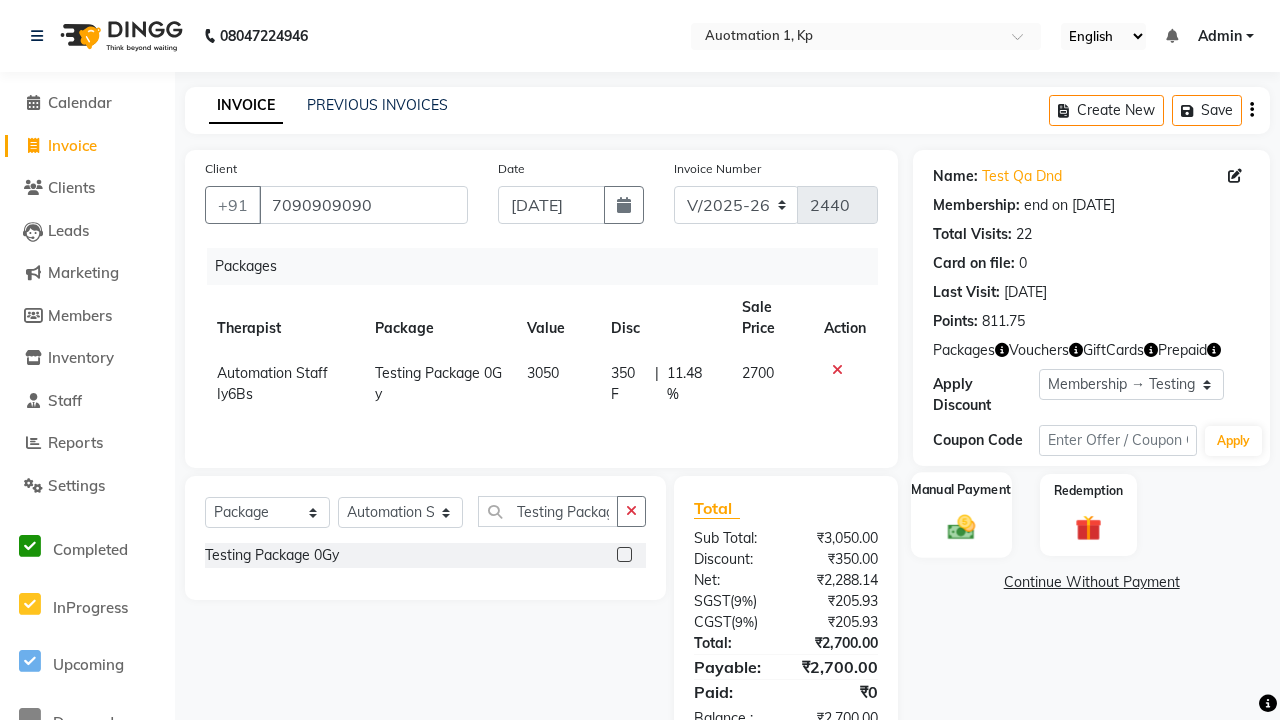 click 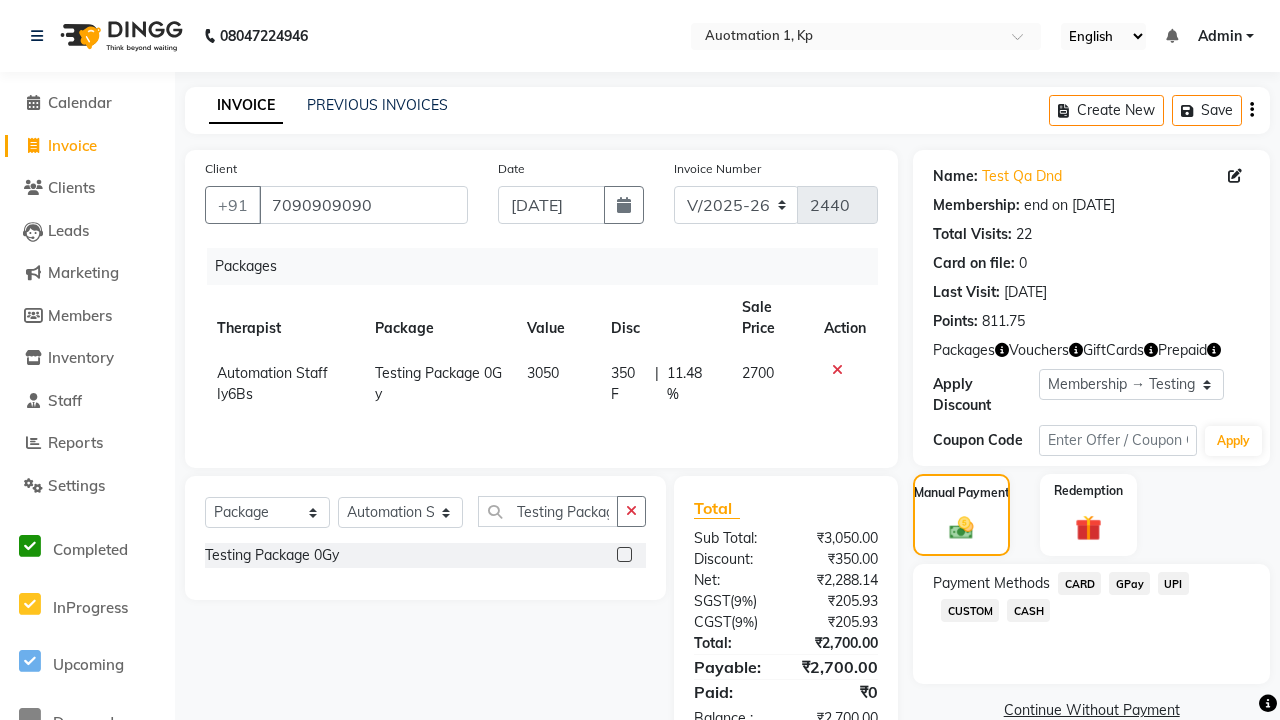 click on "CARD" 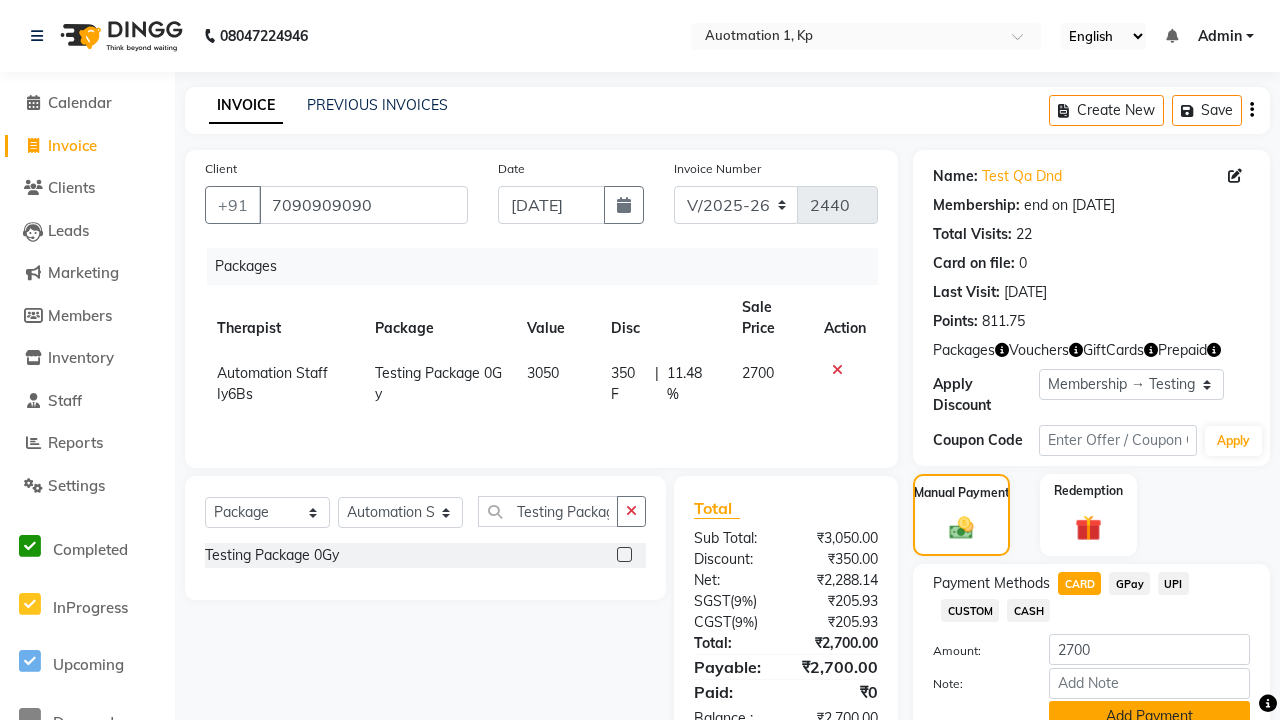 scroll, scrollTop: 12, scrollLeft: 0, axis: vertical 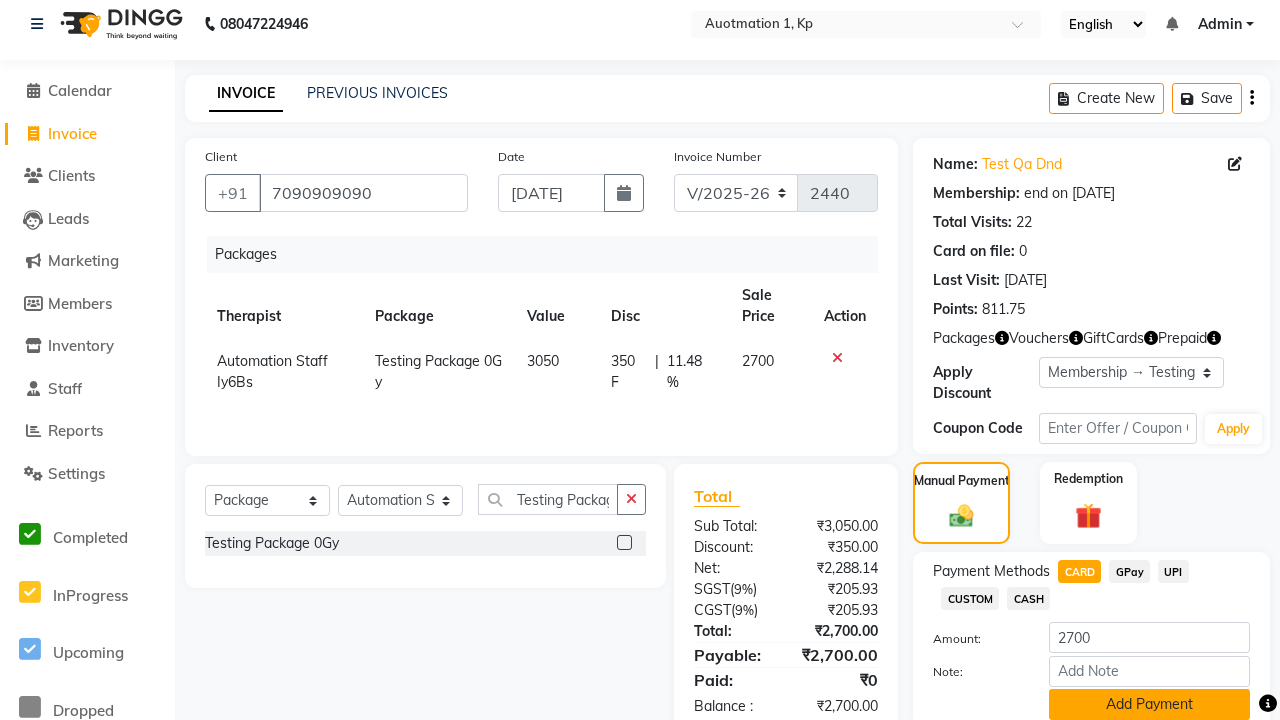 click on "Add Payment" 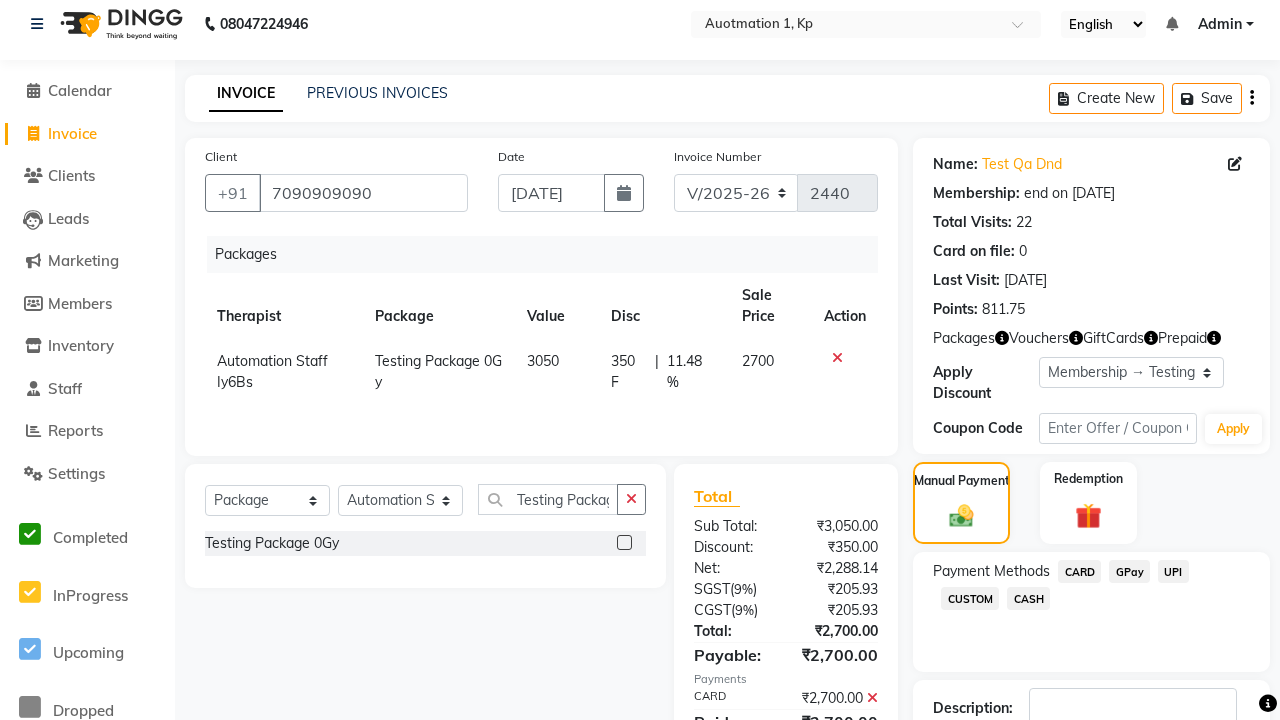 click 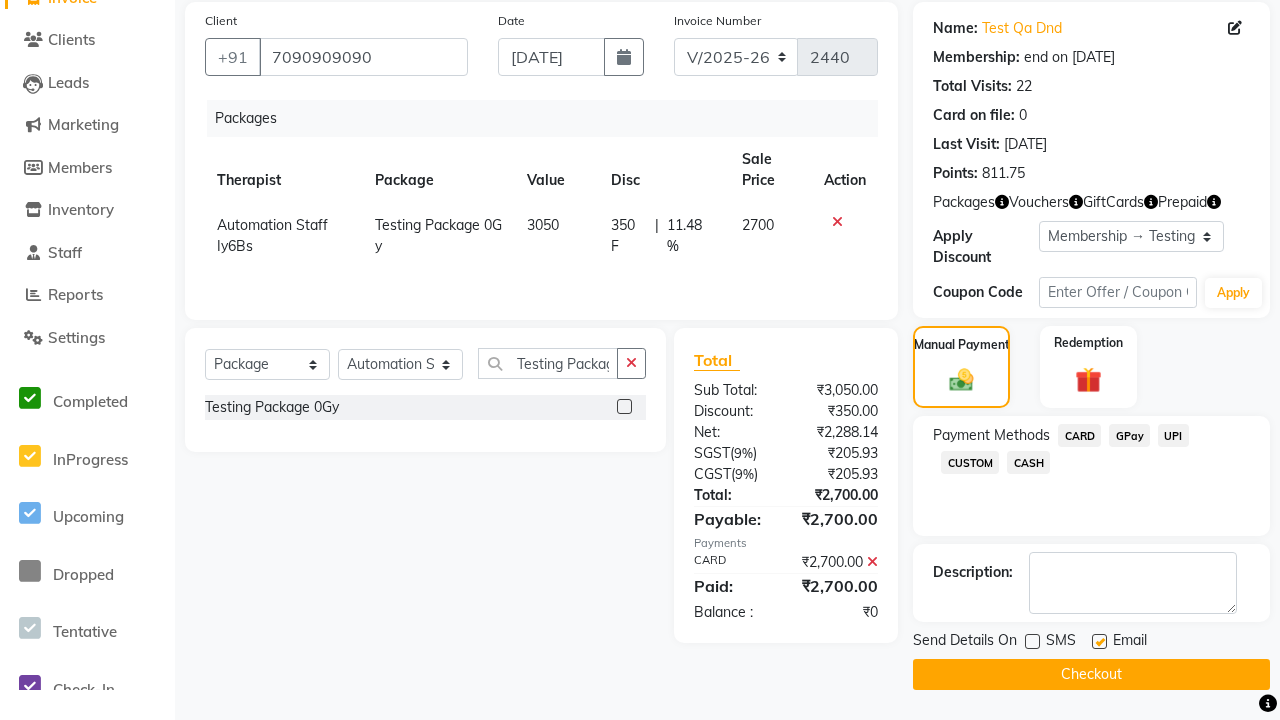 click 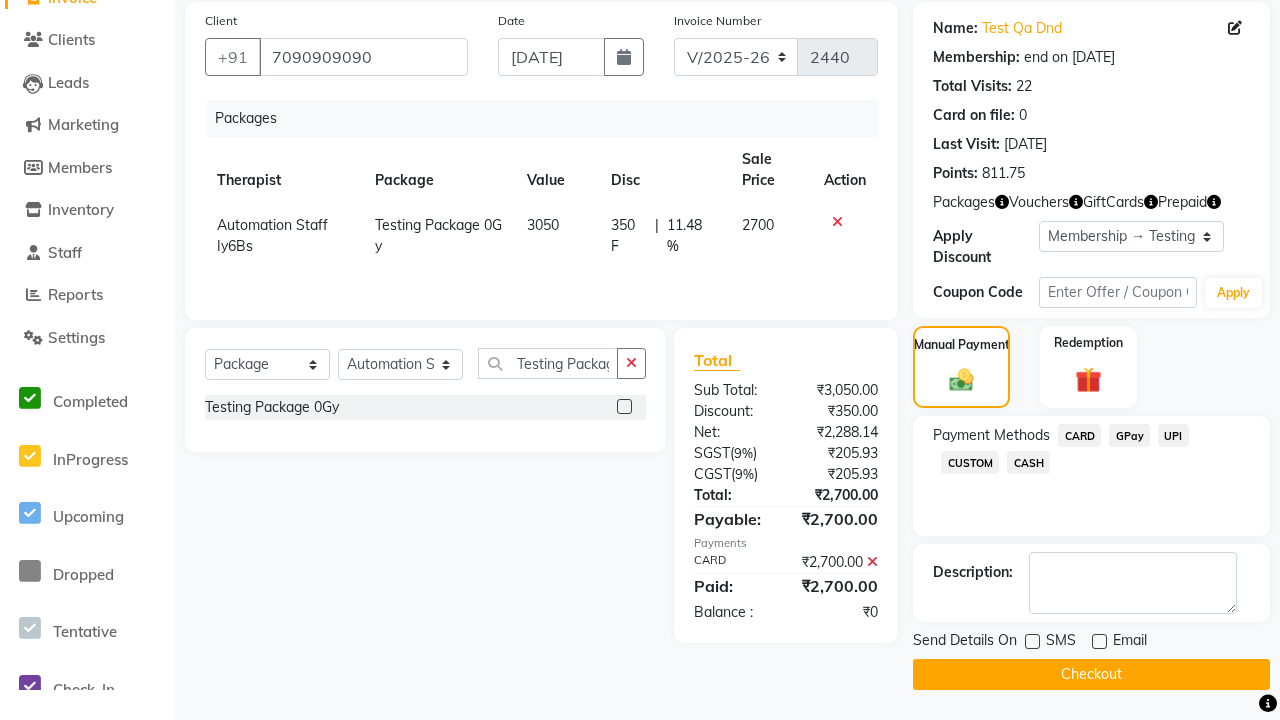 click on "Checkout" 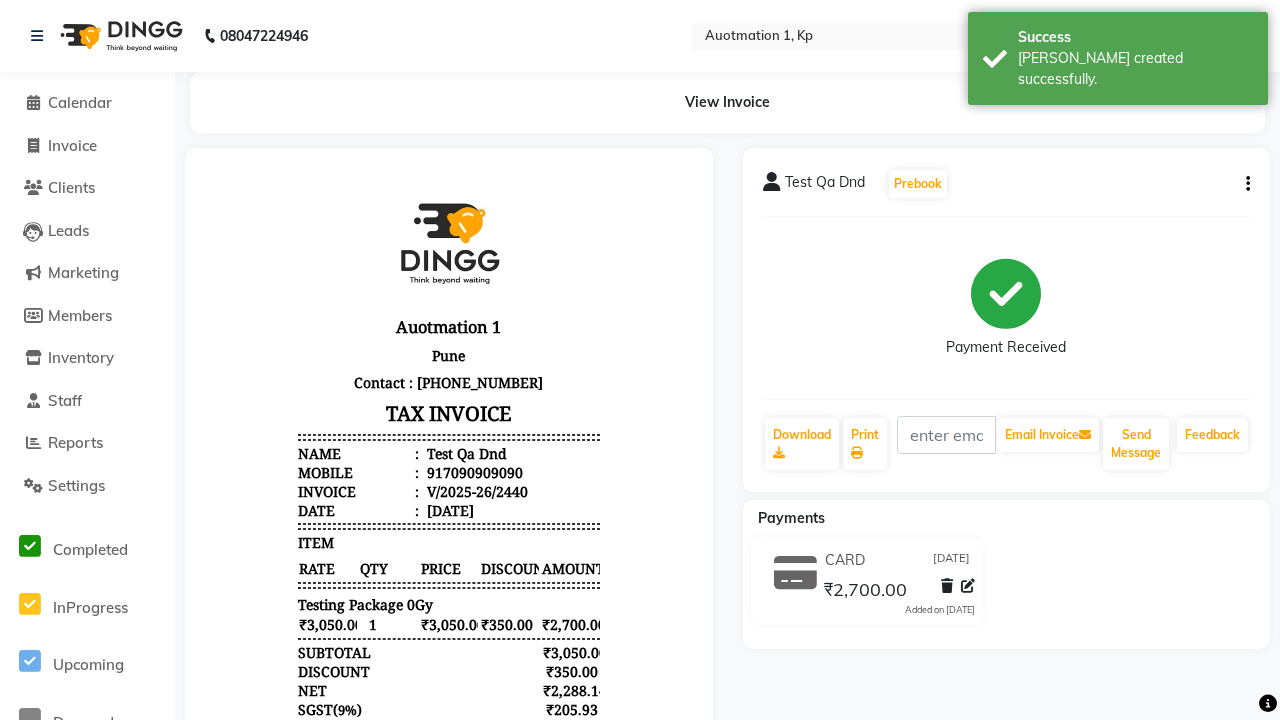 scroll, scrollTop: 0, scrollLeft: 0, axis: both 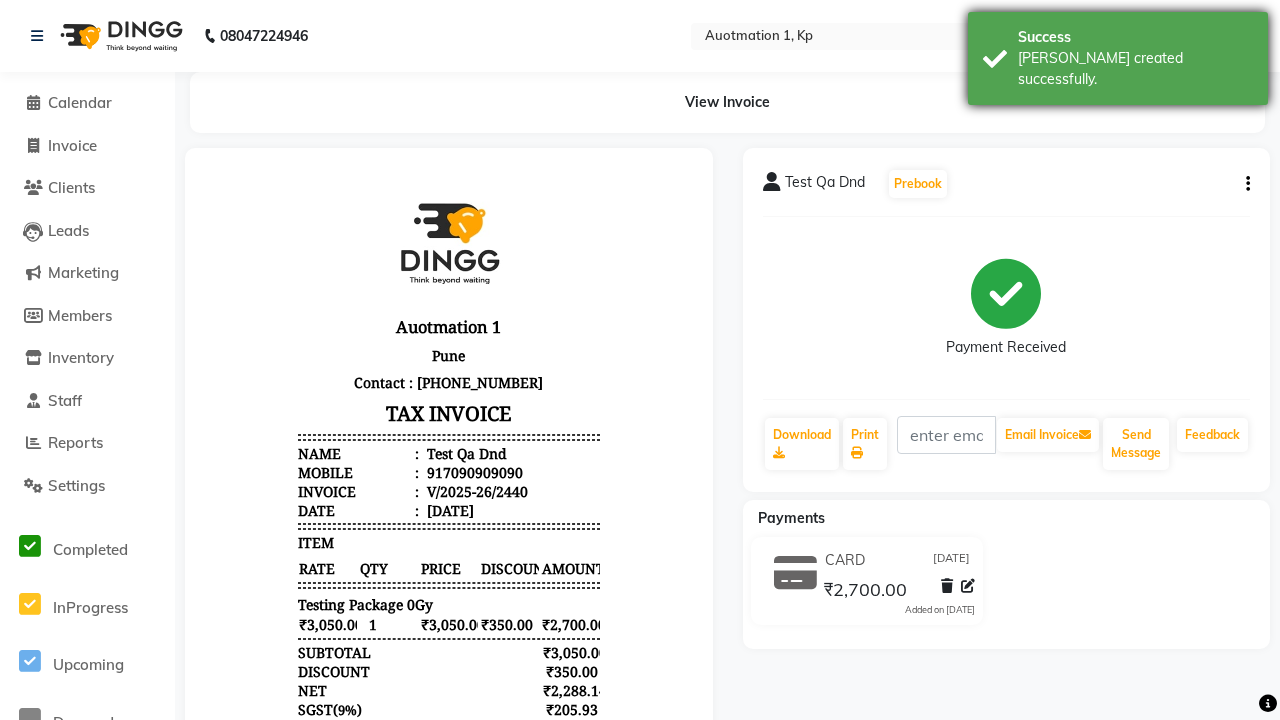 click on "[PERSON_NAME] created successfully." at bounding box center (1135, 69) 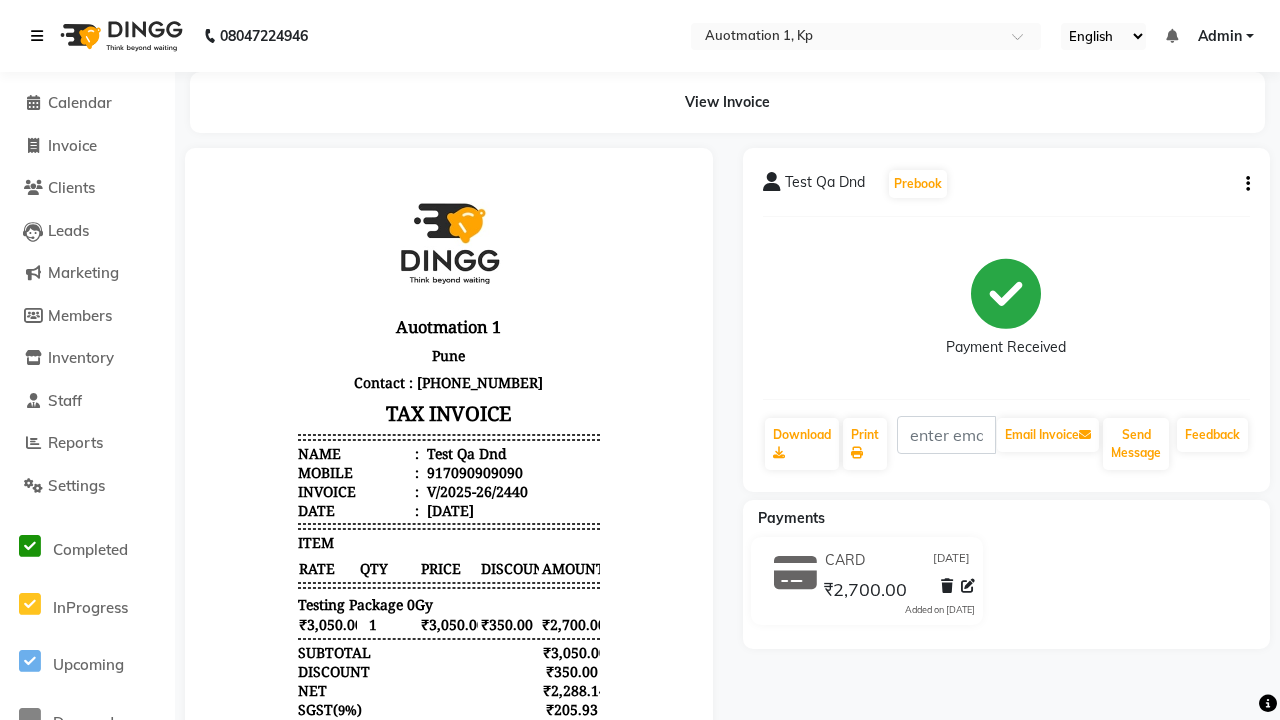 click at bounding box center (37, 36) 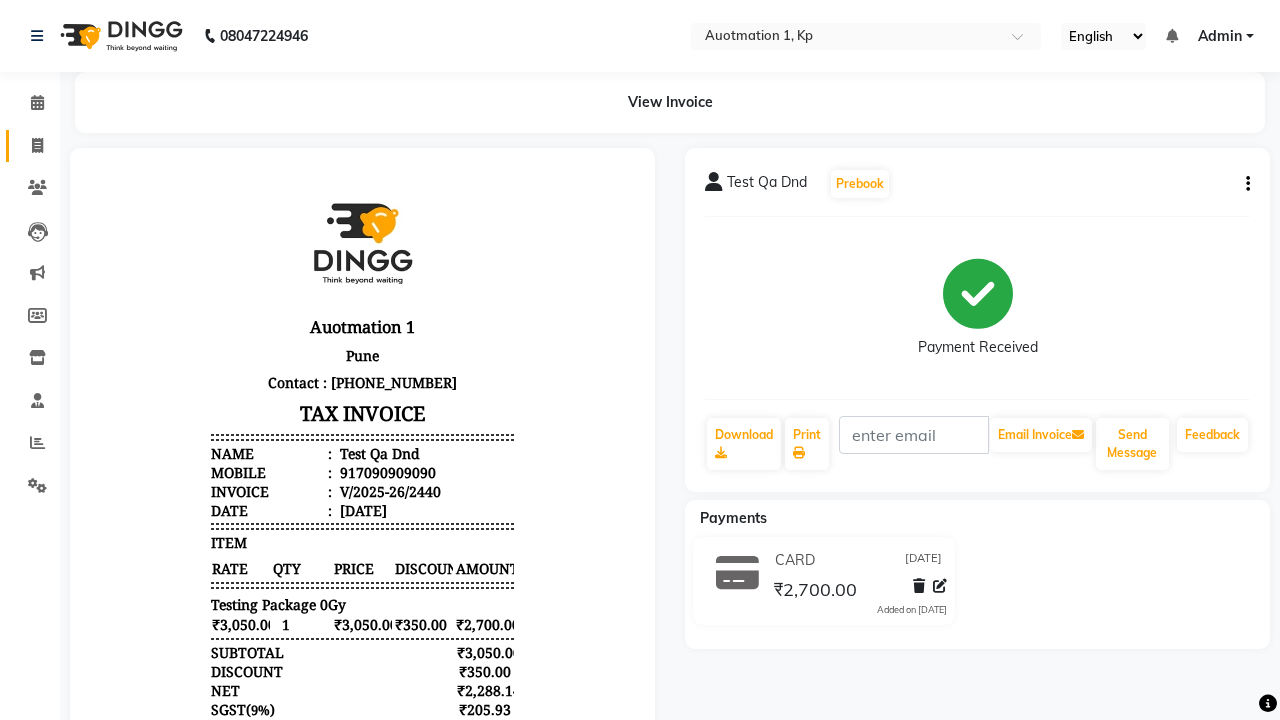 click 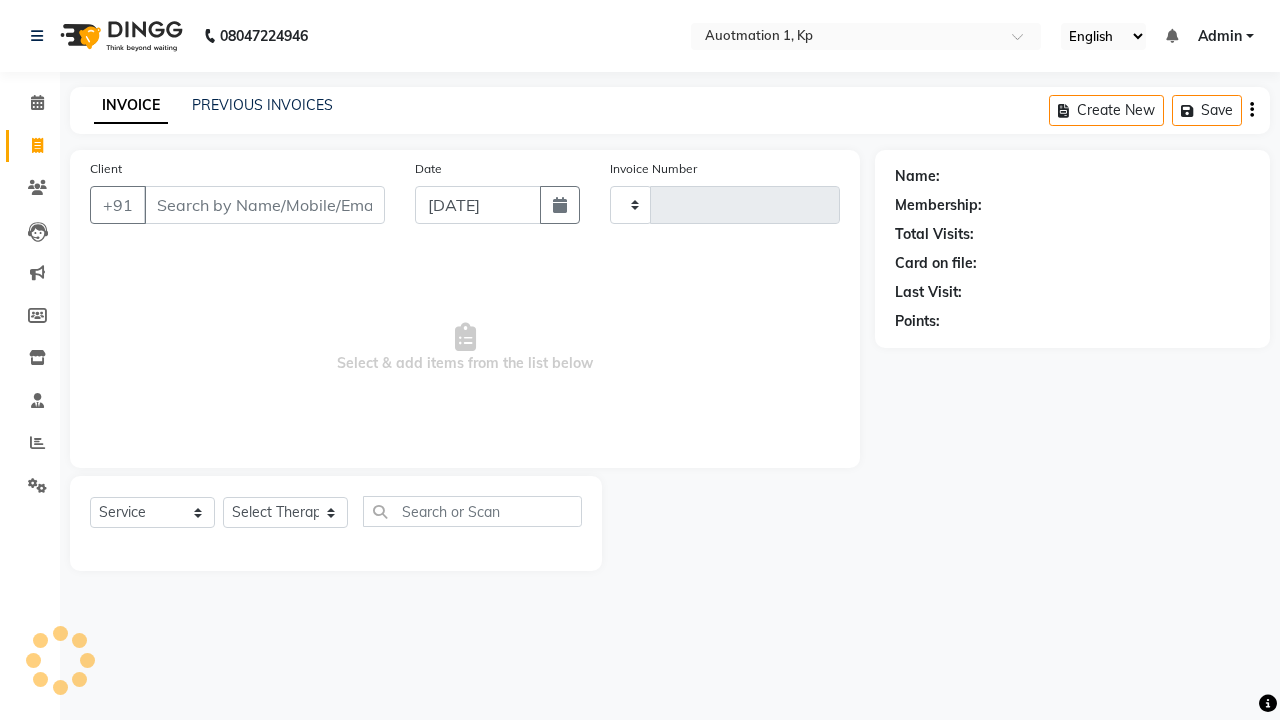 type on "2441" 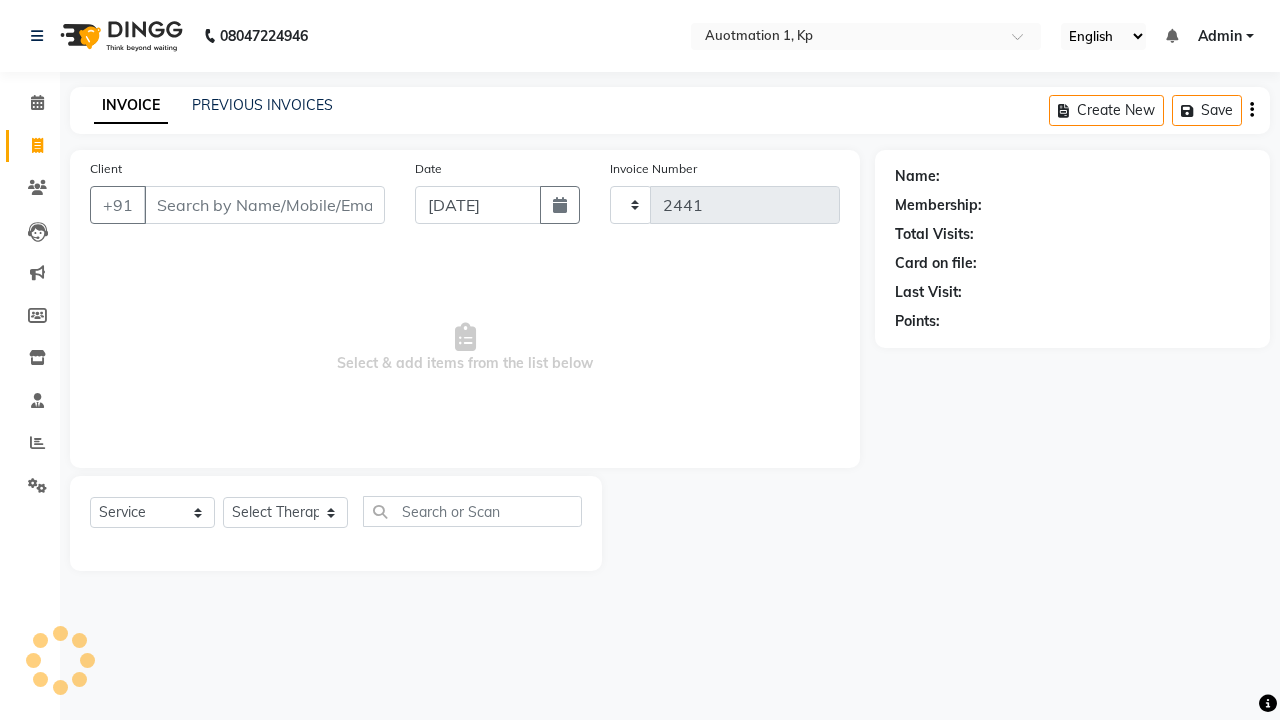 select on "150" 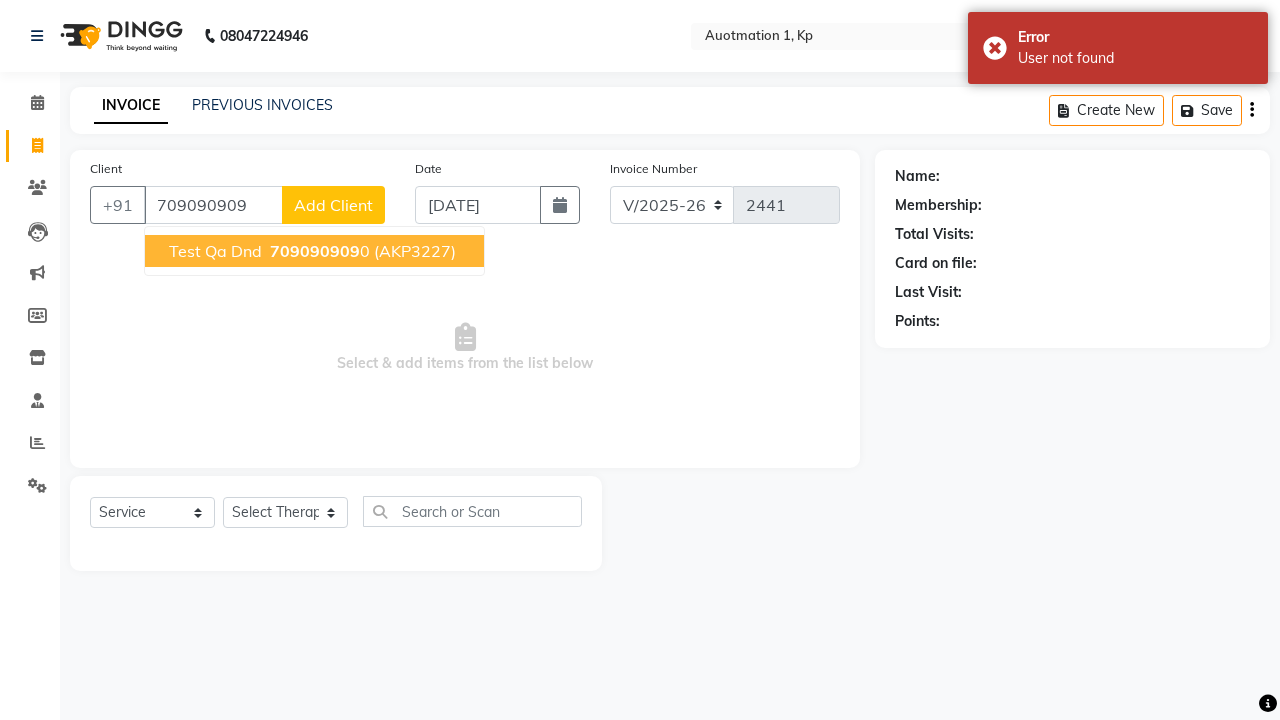 click on "709090909" at bounding box center [315, 251] 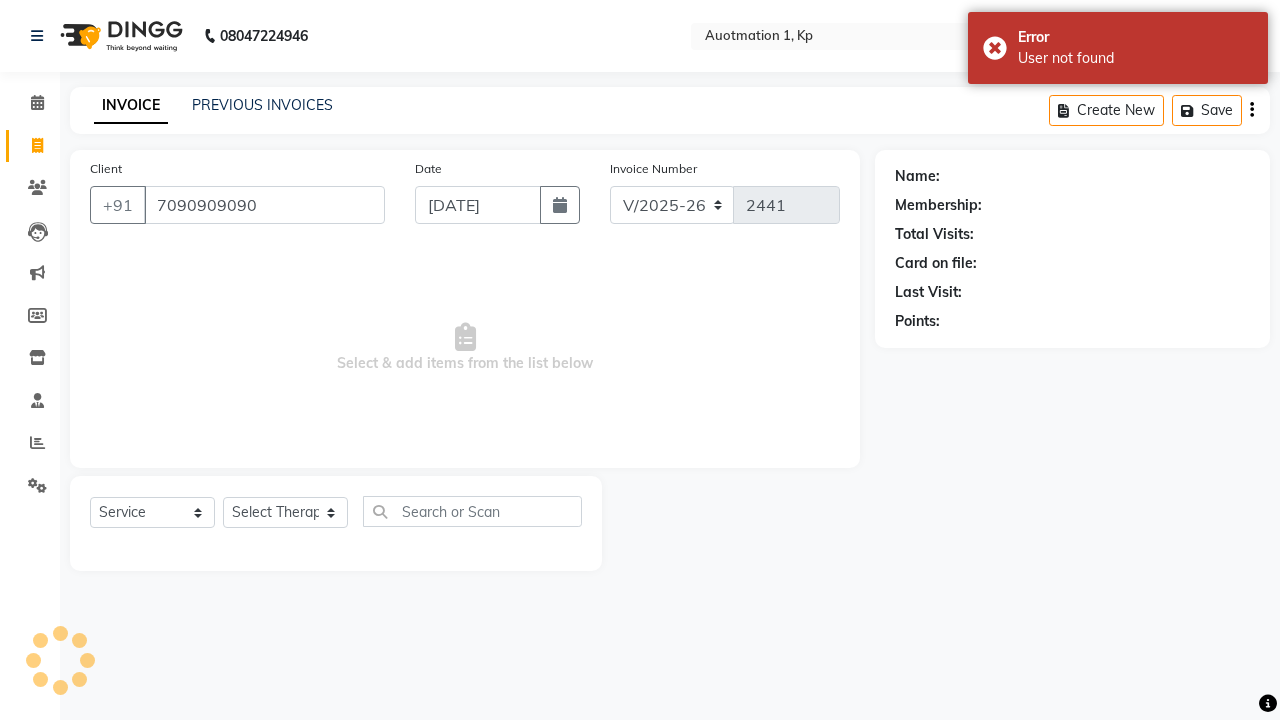 type on "7090909090" 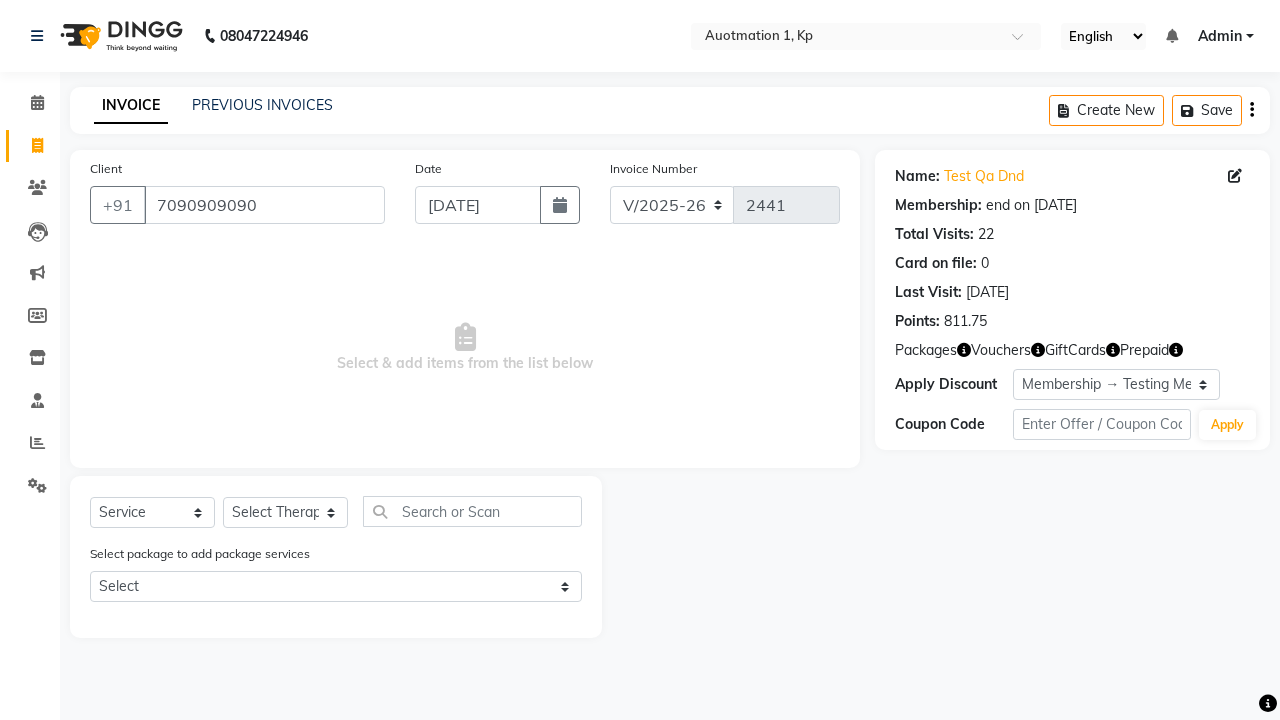 select on "0:" 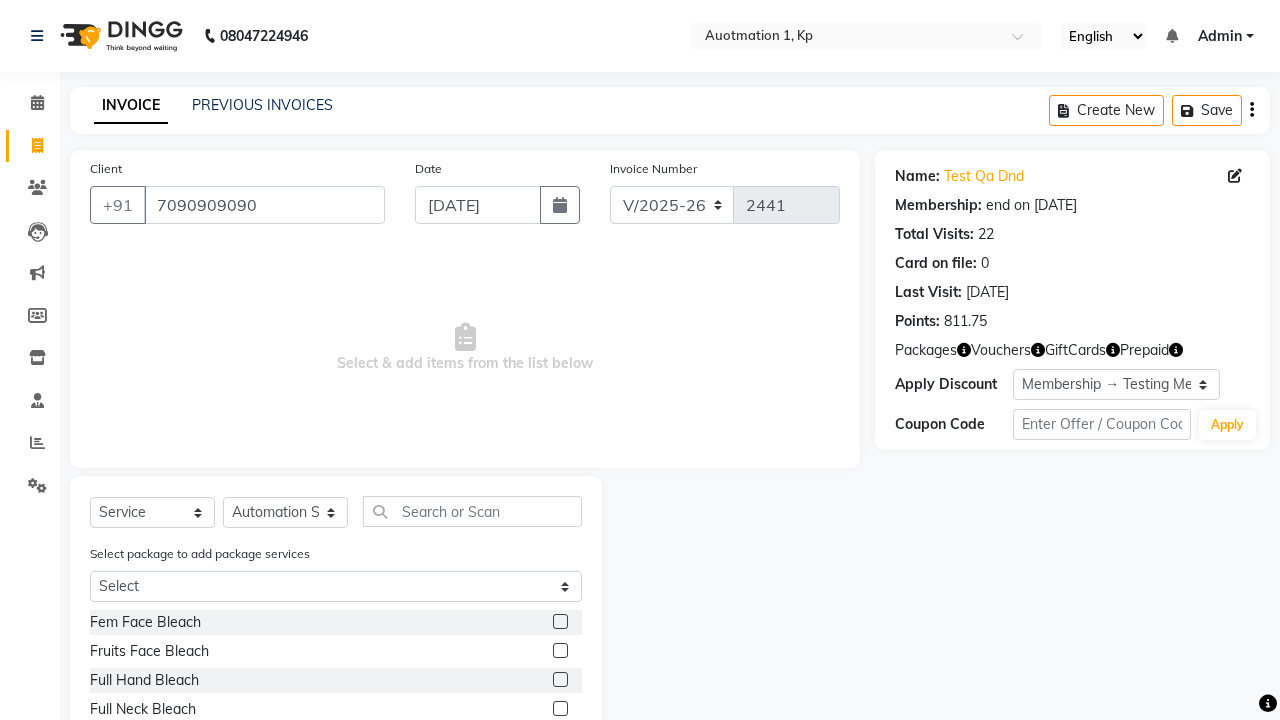 click 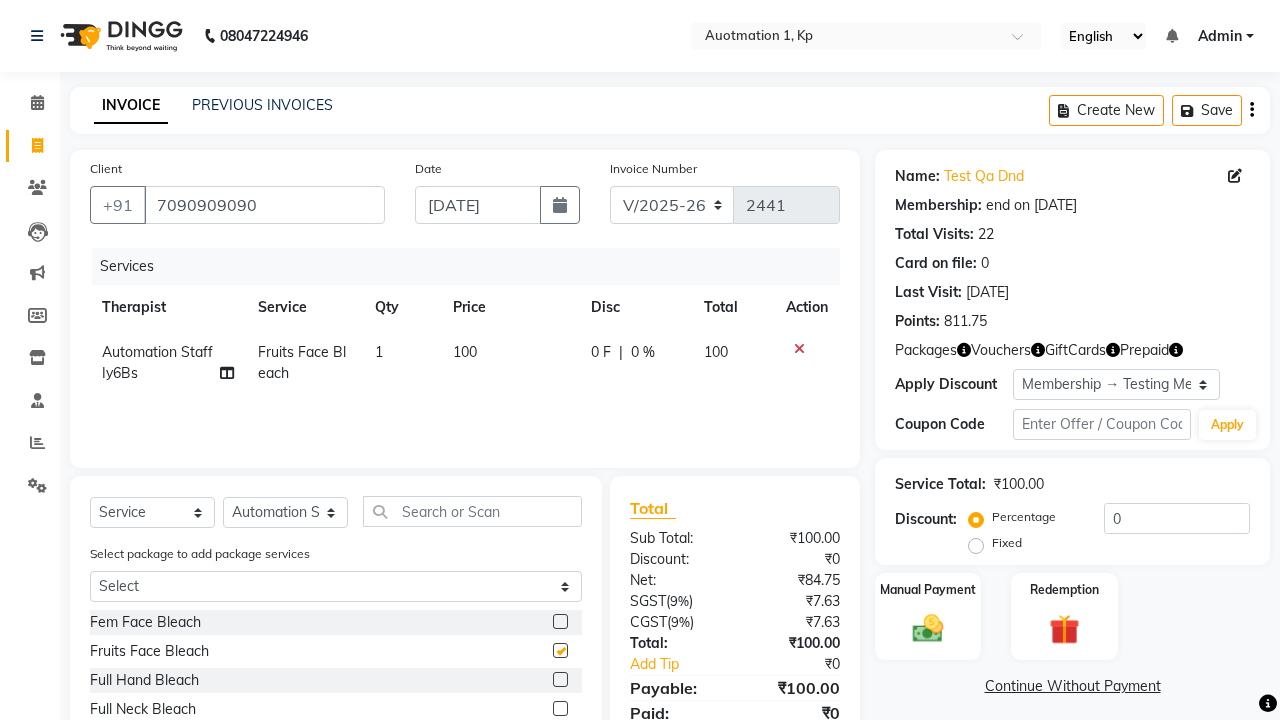 checkbox on "false" 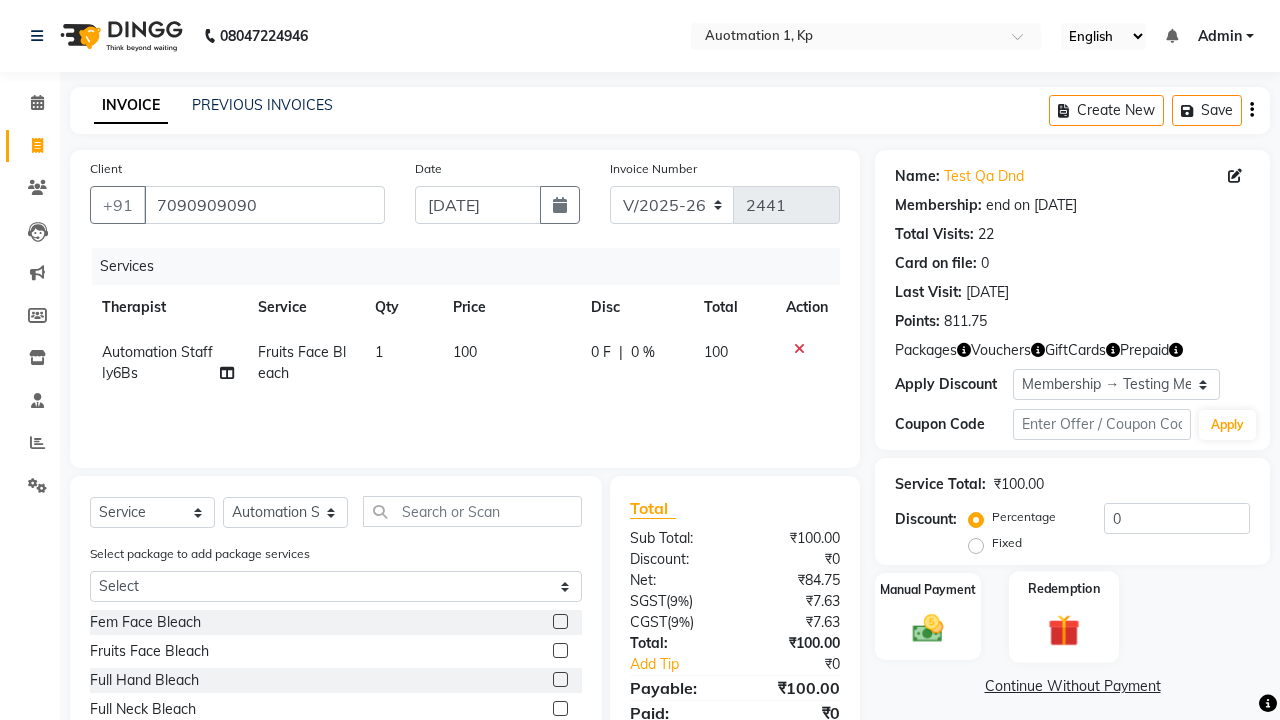 click 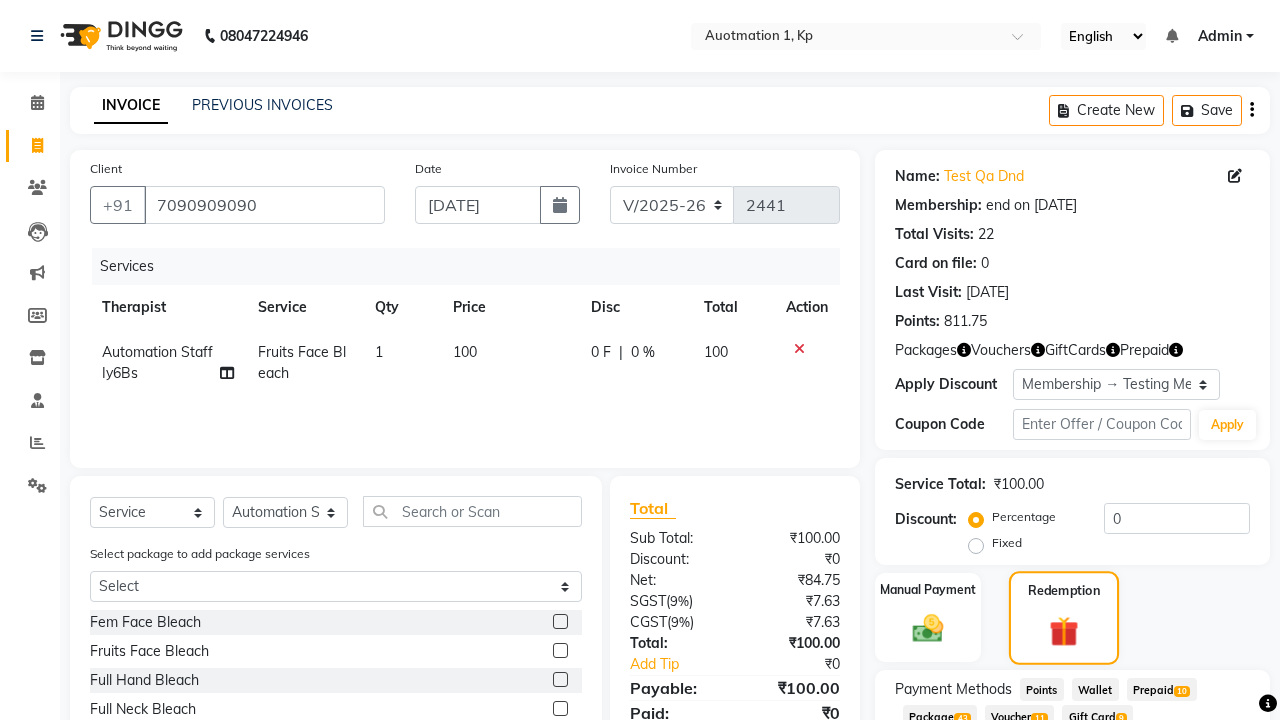 scroll, scrollTop: 8, scrollLeft: 0, axis: vertical 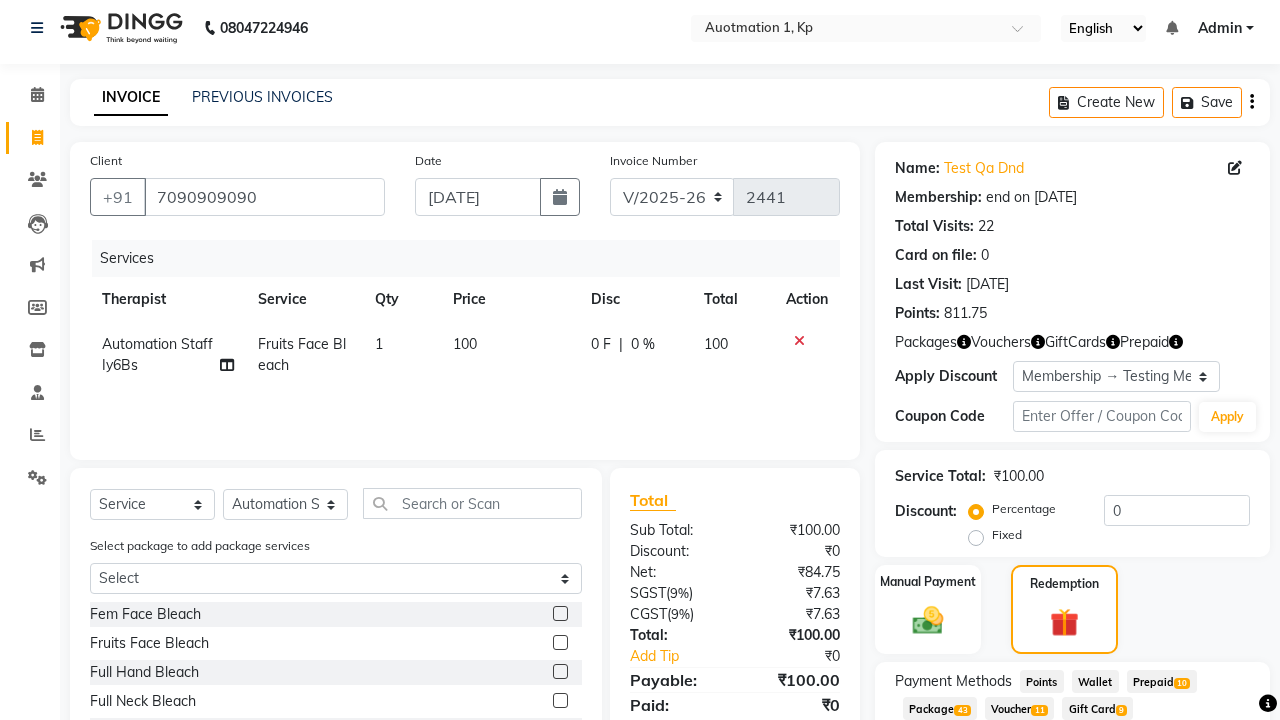 click on "Package  43" 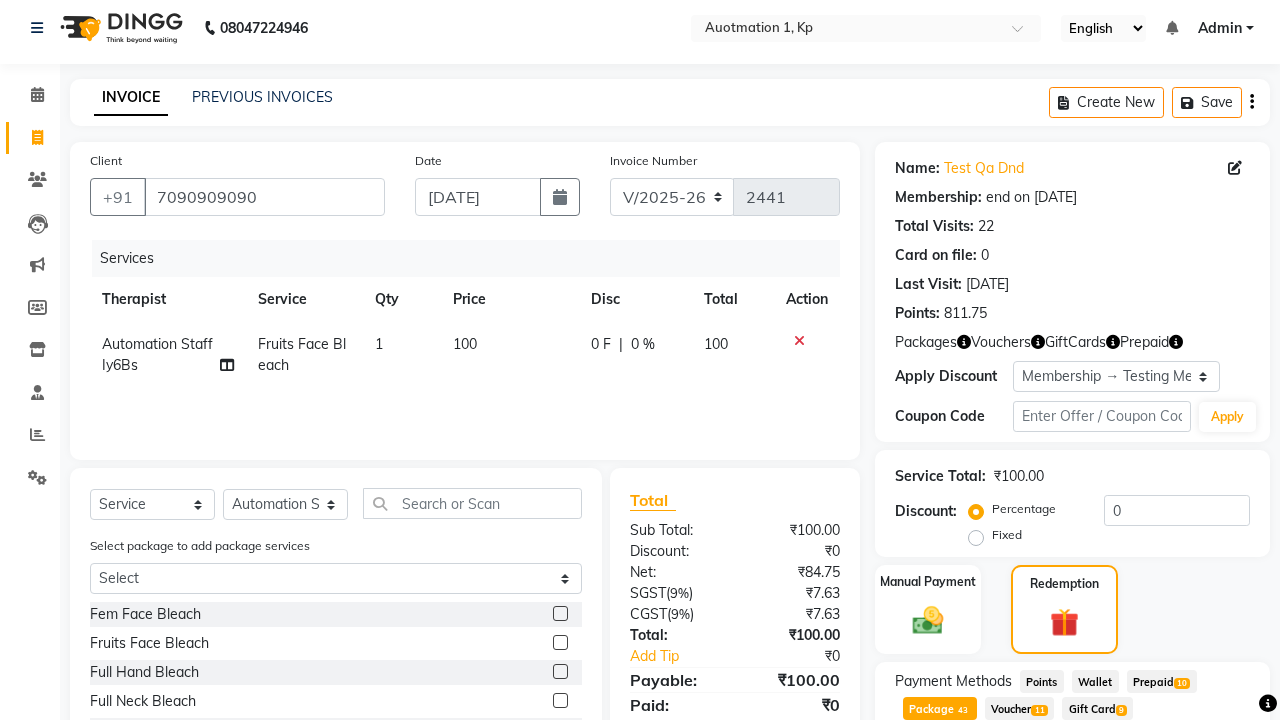 click on "Apply" at bounding box center [1197, 789] 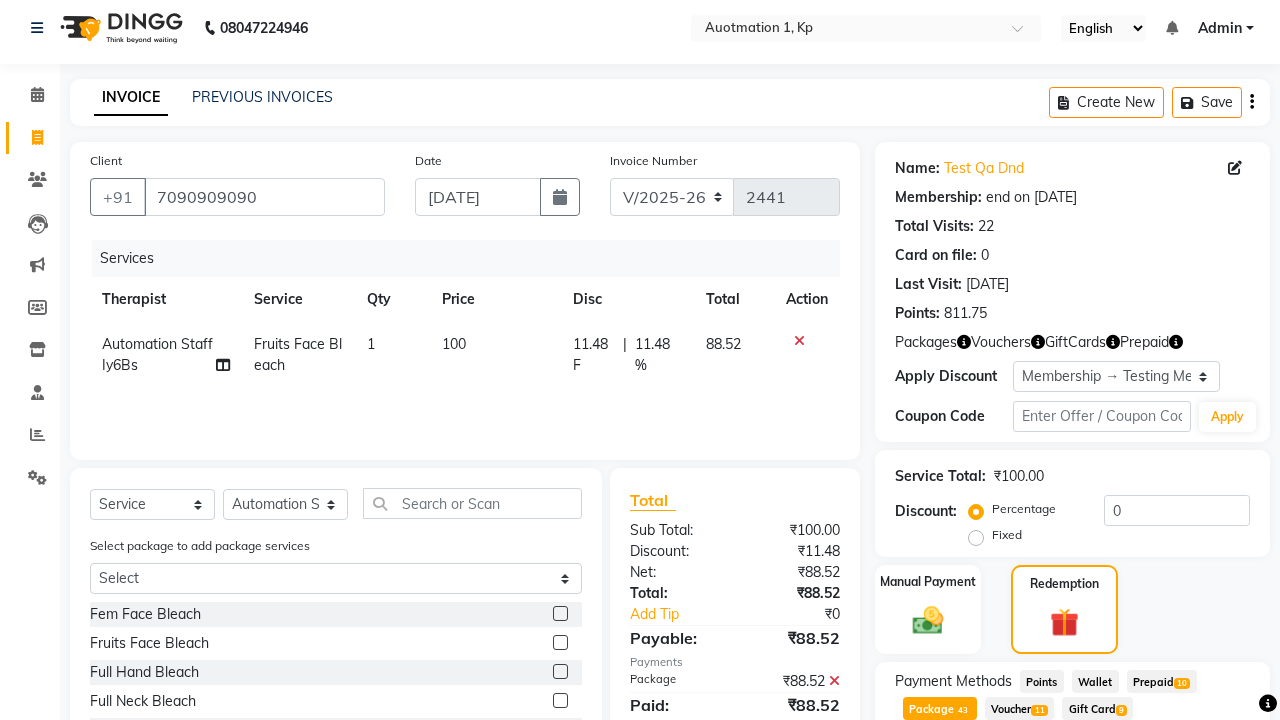 scroll, scrollTop: 329, scrollLeft: 0, axis: vertical 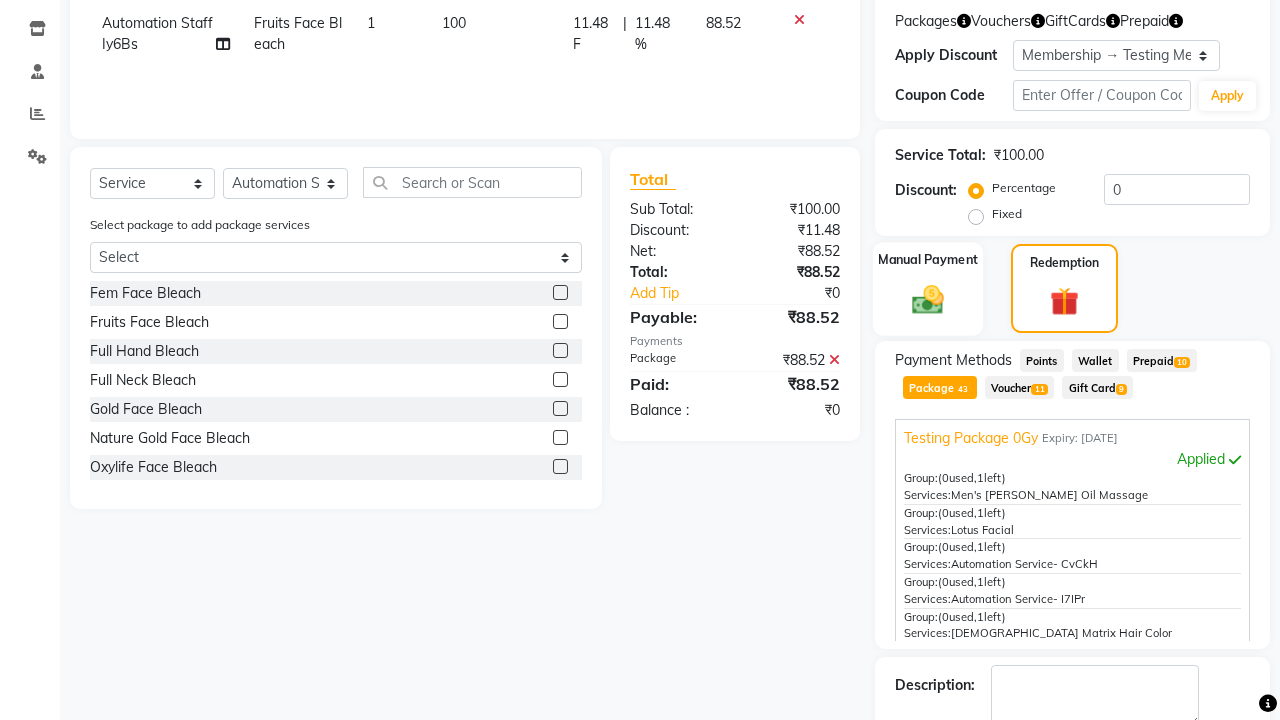 click on "Admin" at bounding box center [1220, -293] 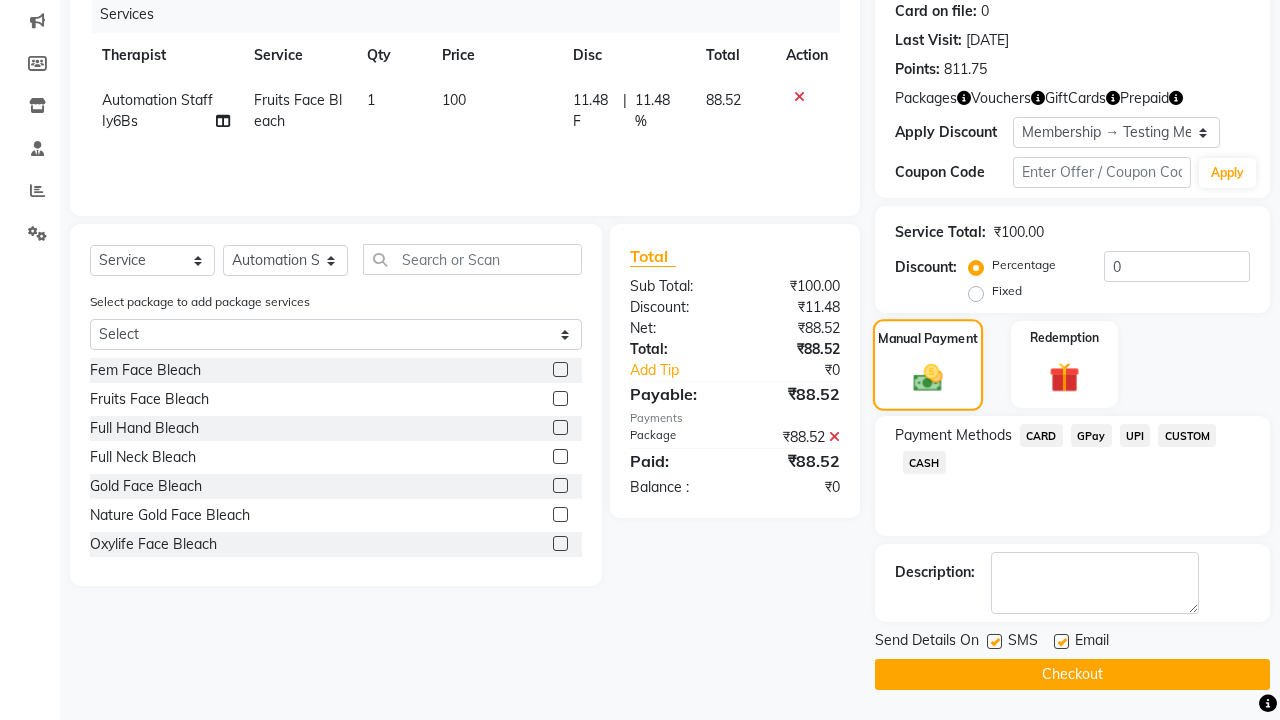 scroll, scrollTop: 0, scrollLeft: 0, axis: both 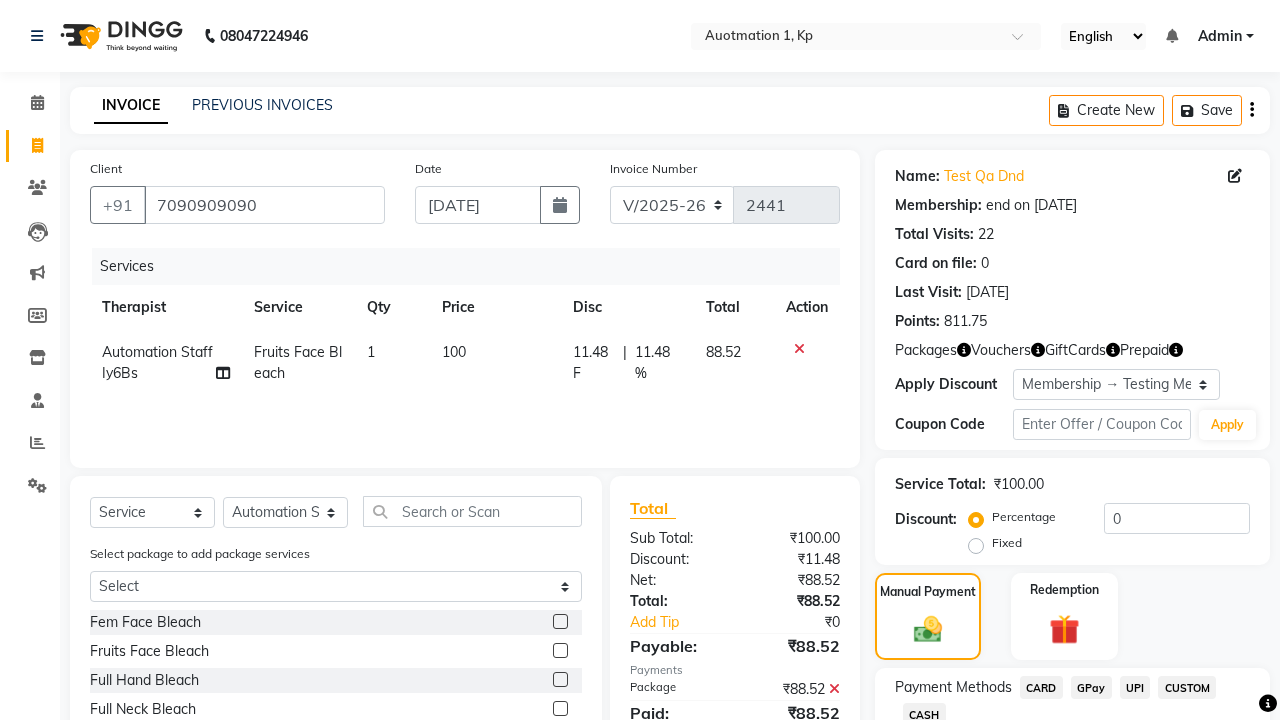 click on "CARD" 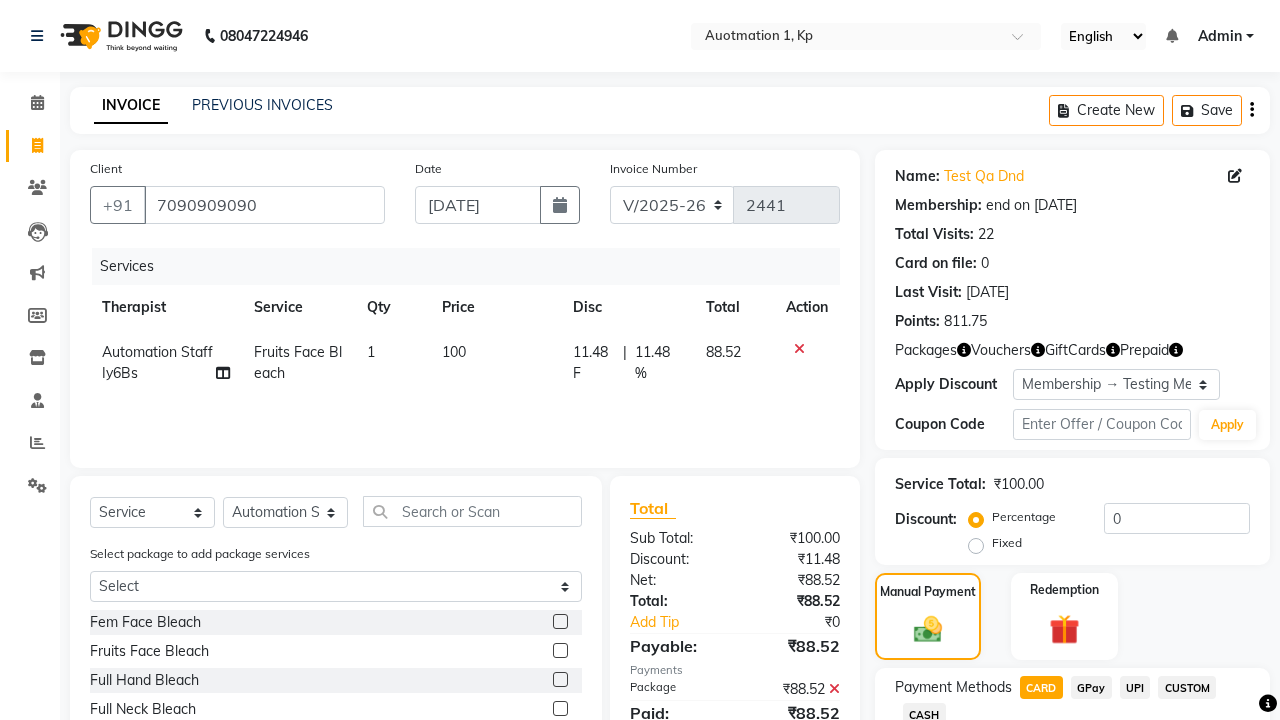 scroll, scrollTop: 308, scrollLeft: 0, axis: vertical 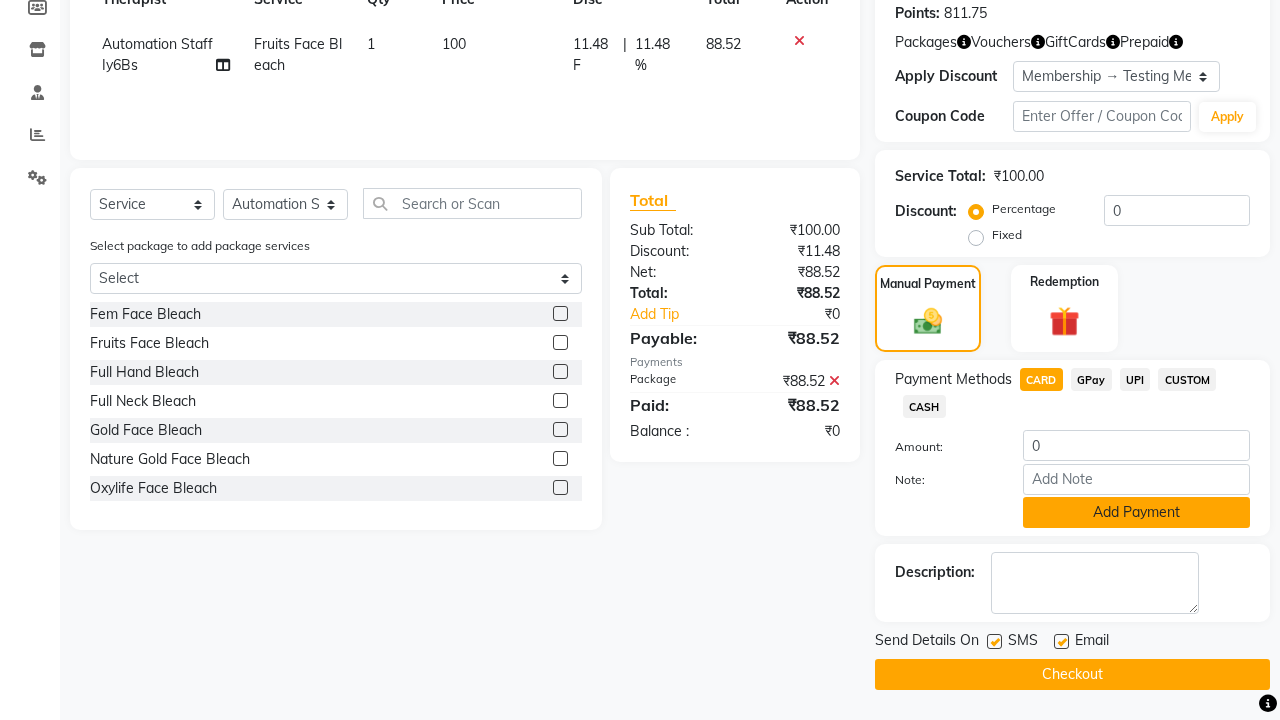 click on "Add Payment" 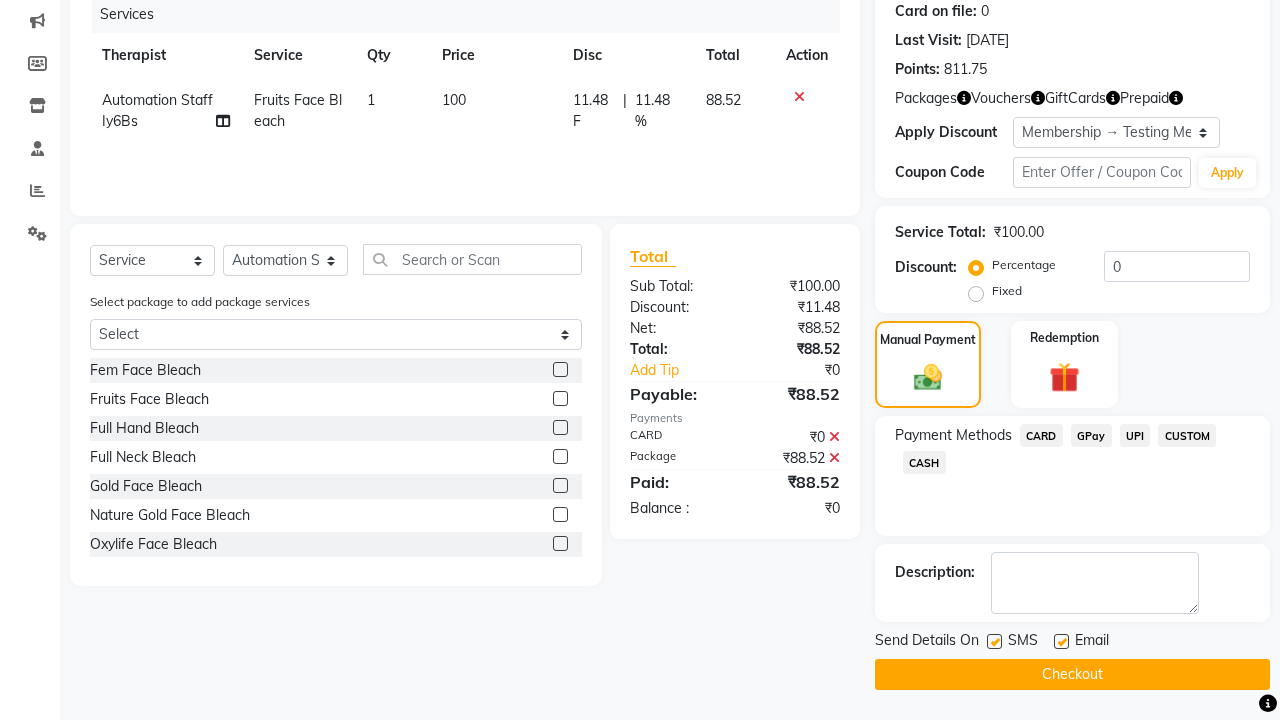 scroll, scrollTop: 252, scrollLeft: 0, axis: vertical 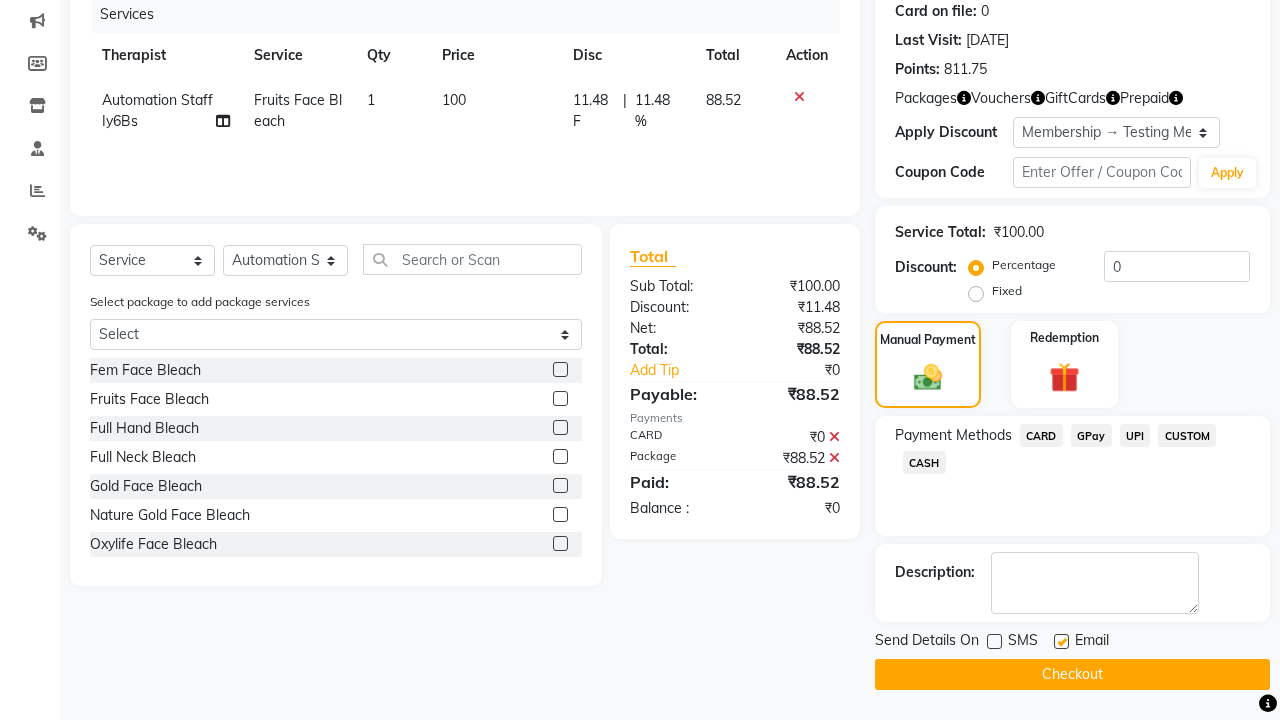 click 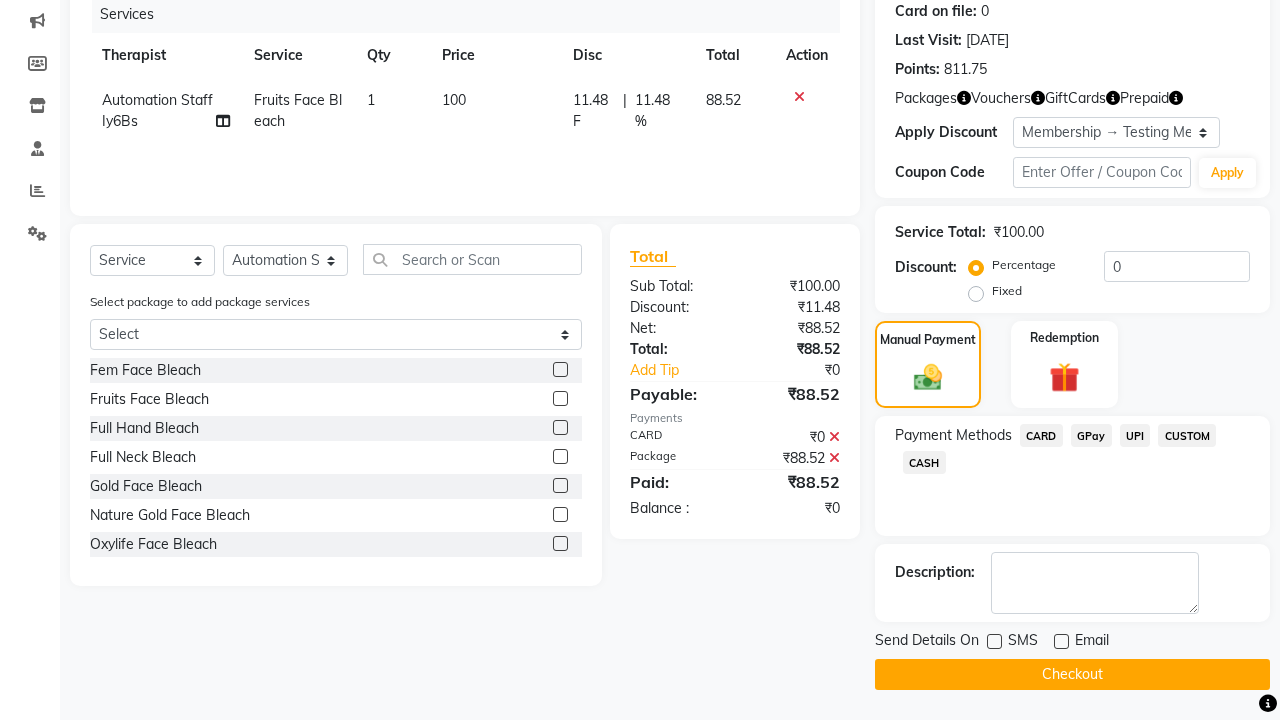 click on "Checkout" 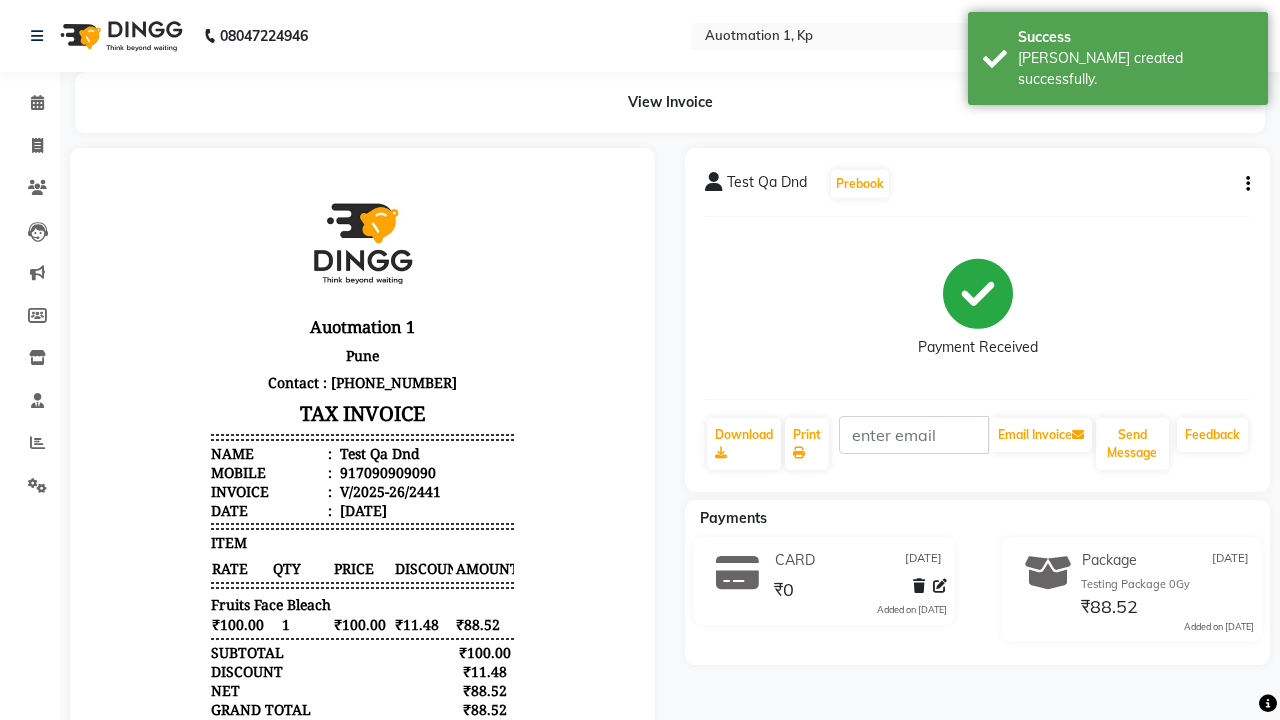 scroll, scrollTop: 0, scrollLeft: 0, axis: both 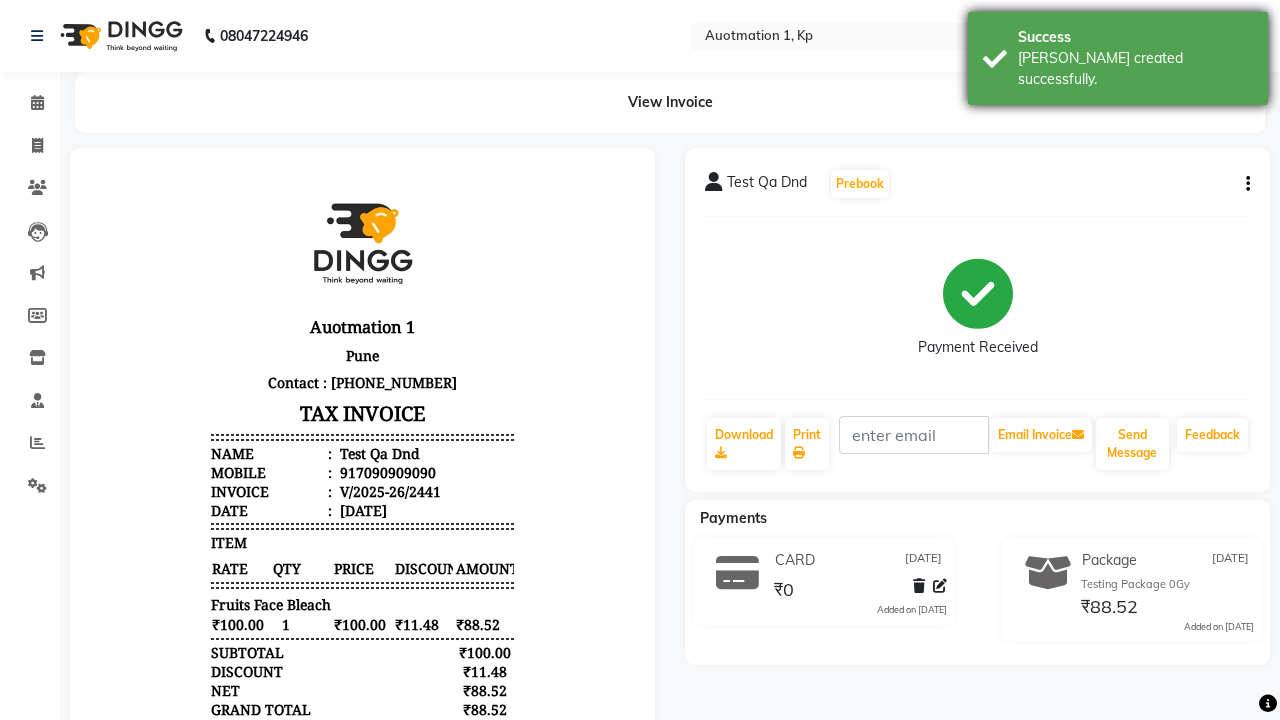 click on "[PERSON_NAME] created successfully." at bounding box center [1135, 69] 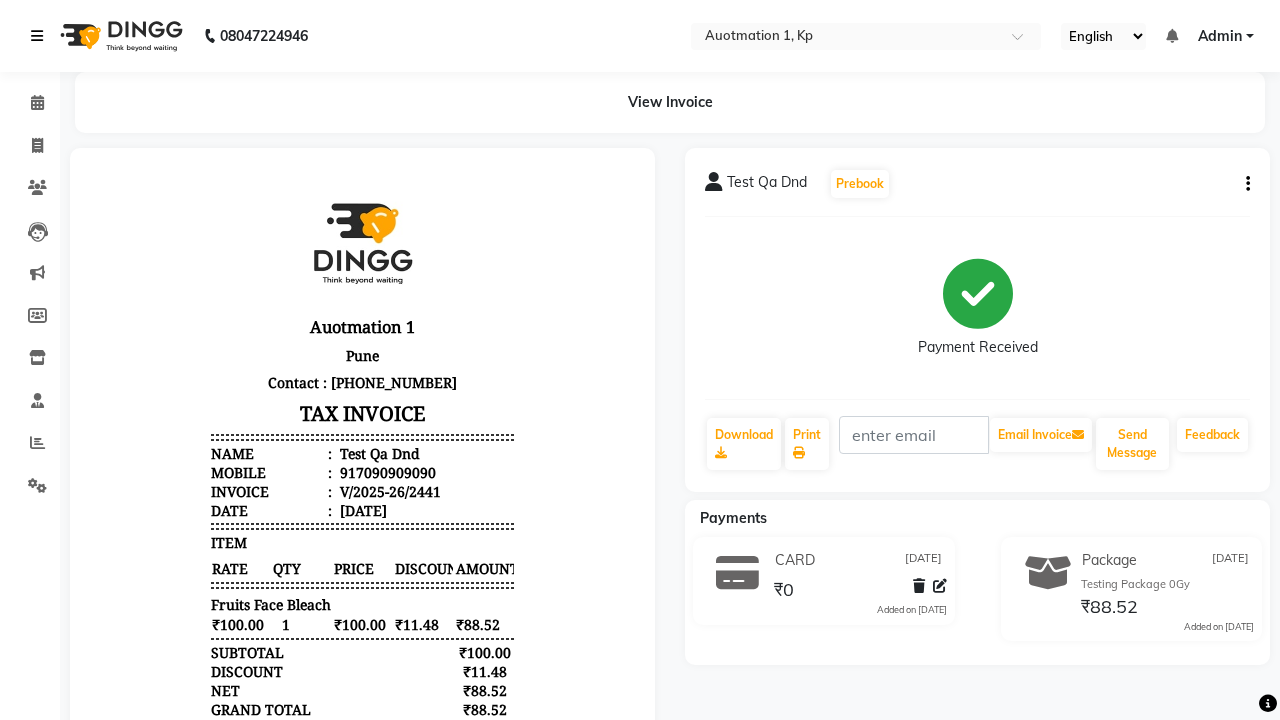 click at bounding box center (37, 36) 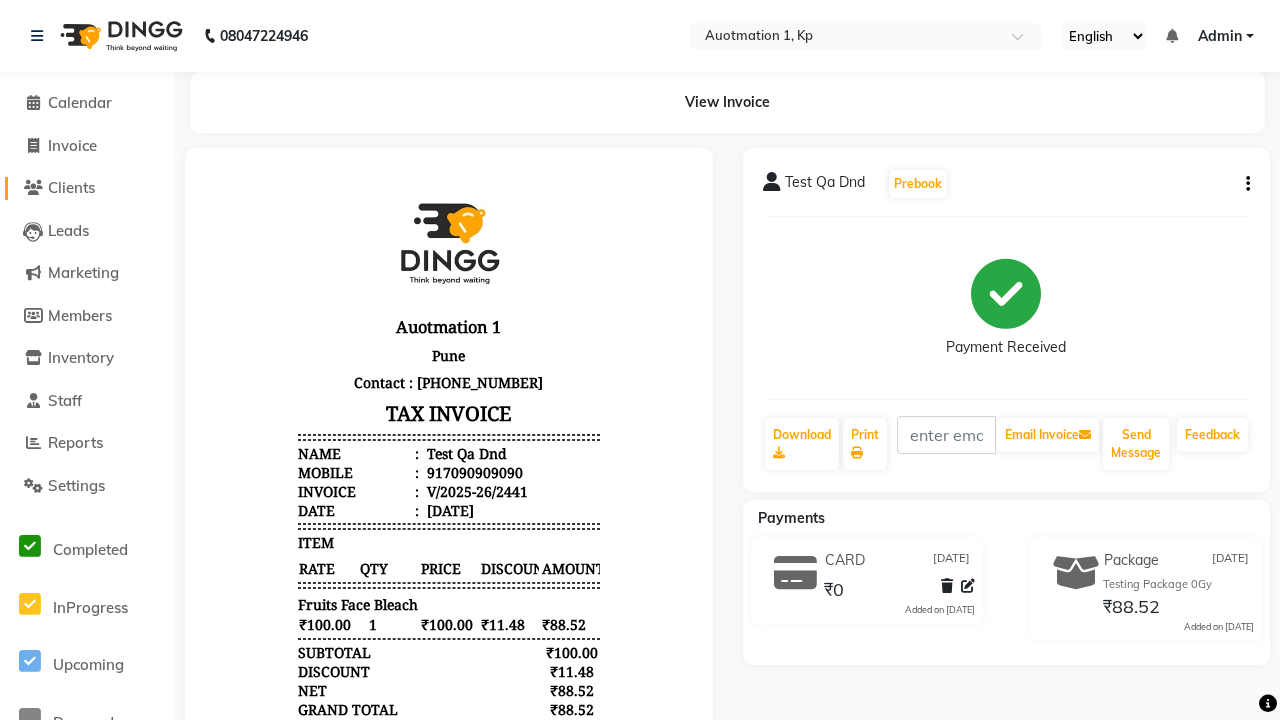 click on "Clients" 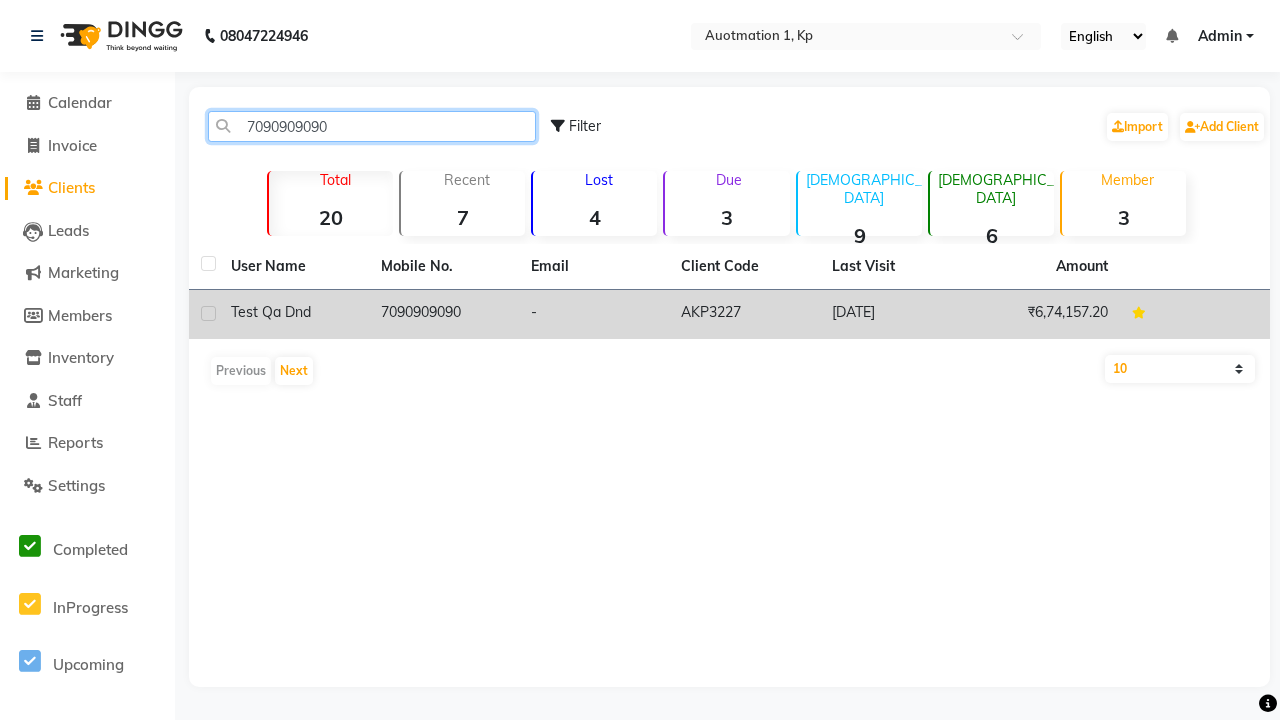 type on "7090909090" 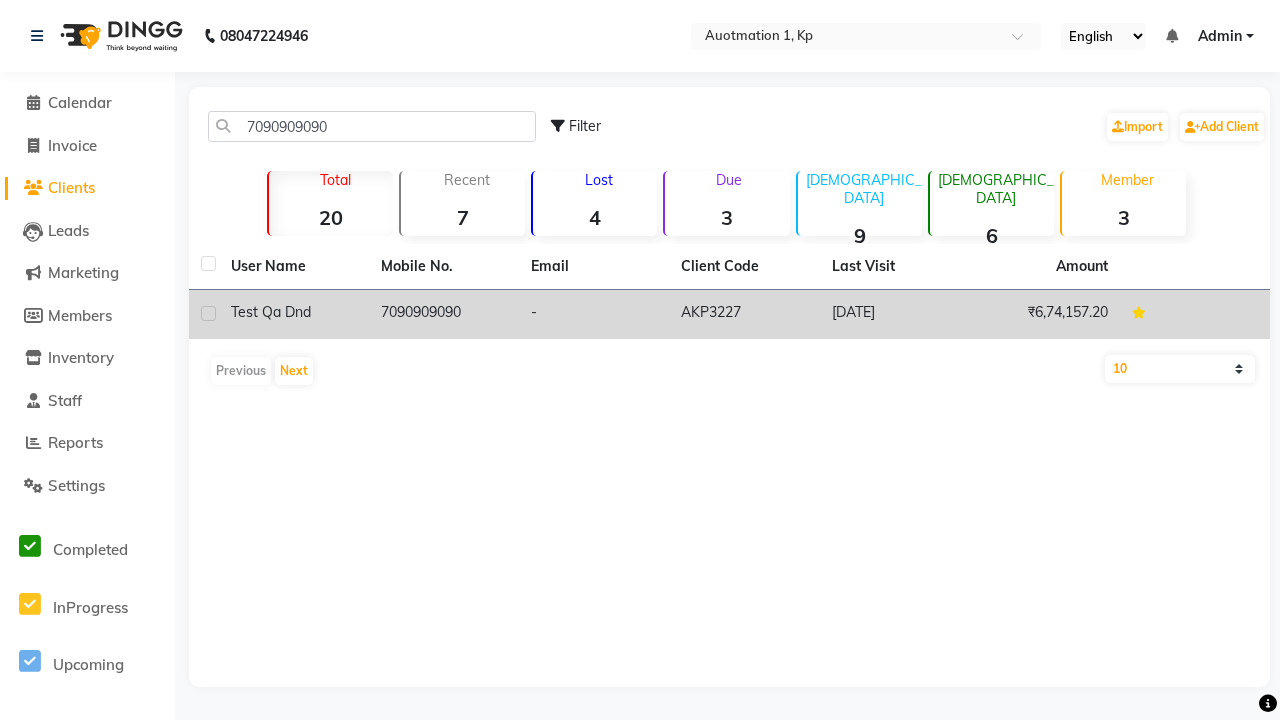 click on "7090909090" 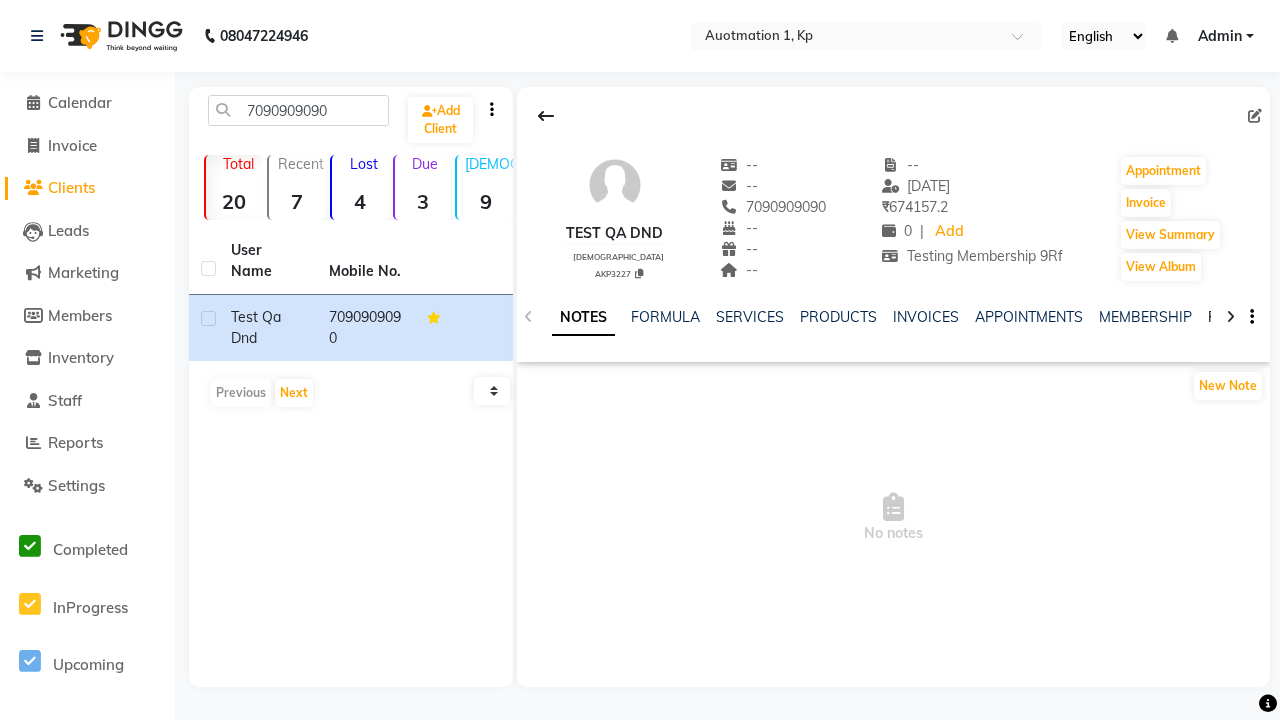 click on "PACKAGES" 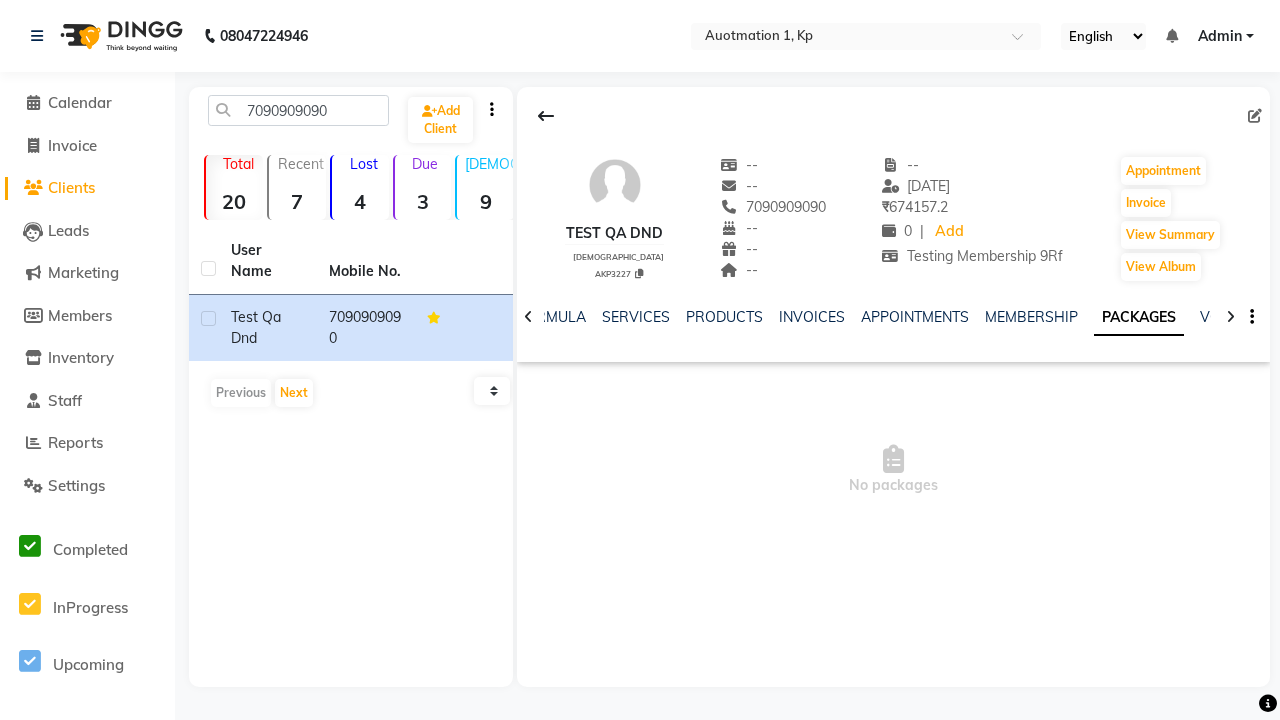 scroll, scrollTop: 0, scrollLeft: 71, axis: horizontal 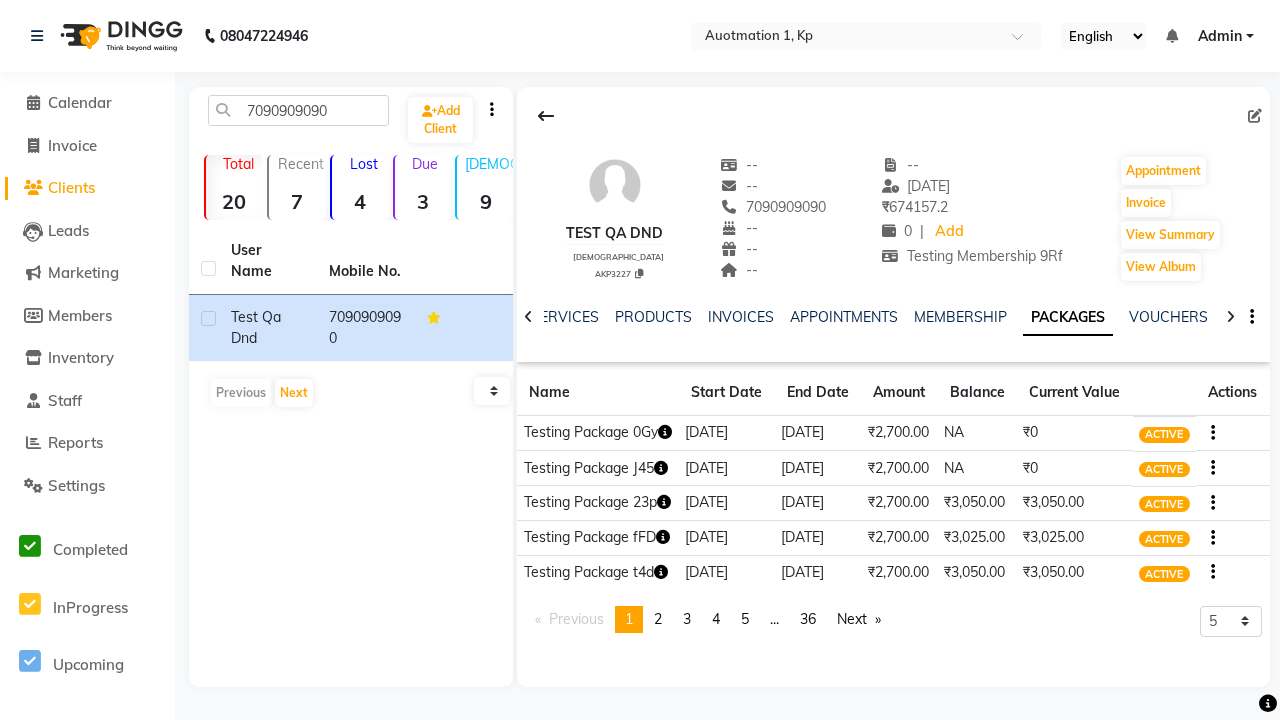 click 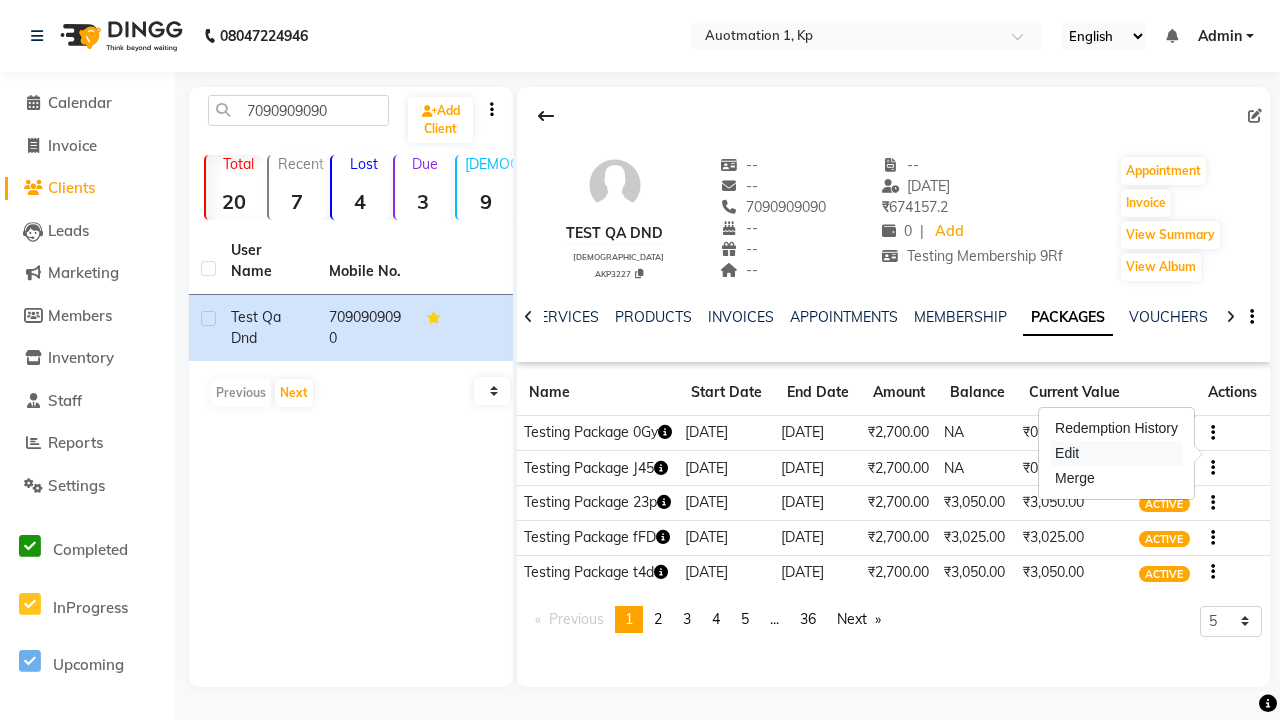 click on "Edit" at bounding box center (1116, 453) 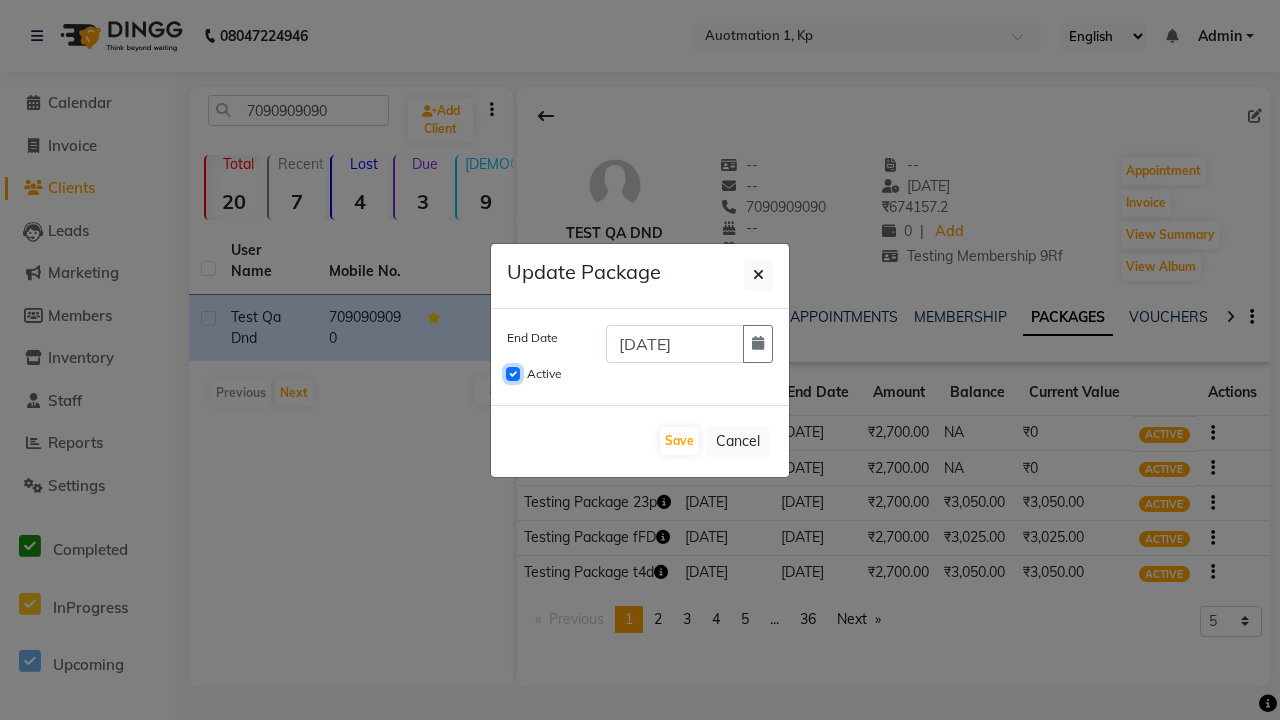 click on "Active" at bounding box center (513, 374) 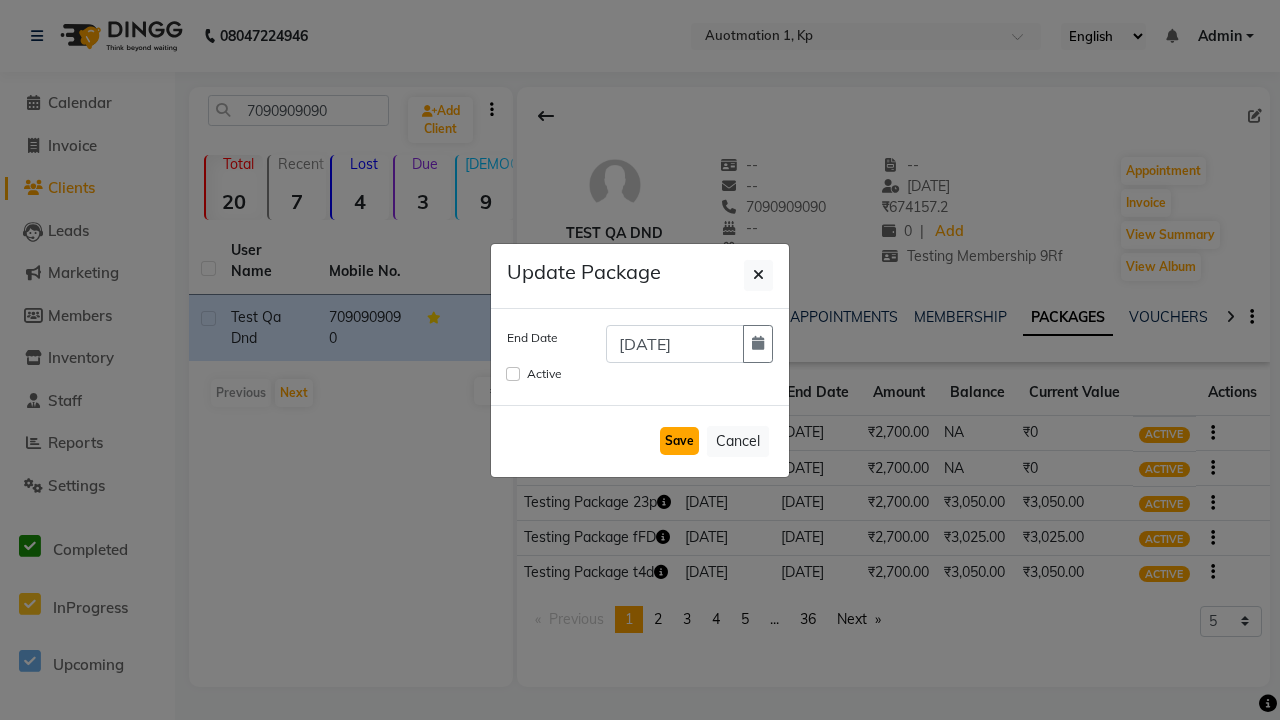 click on "Save" 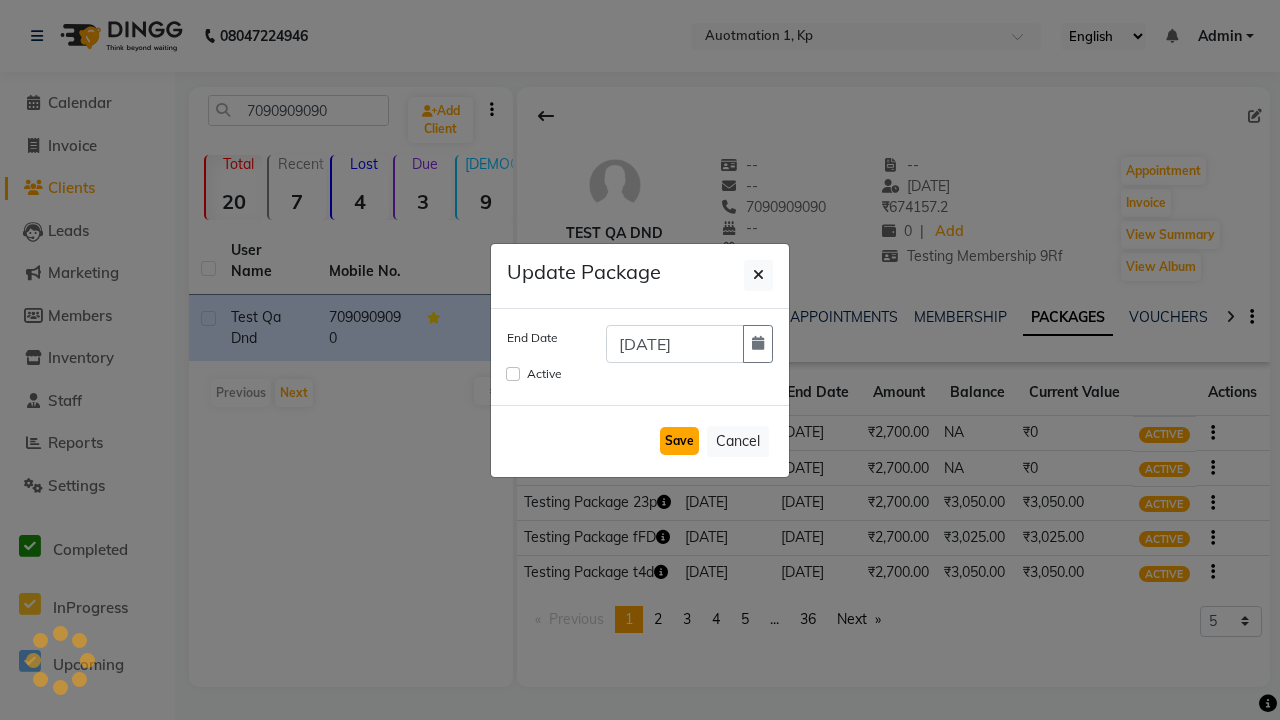 type 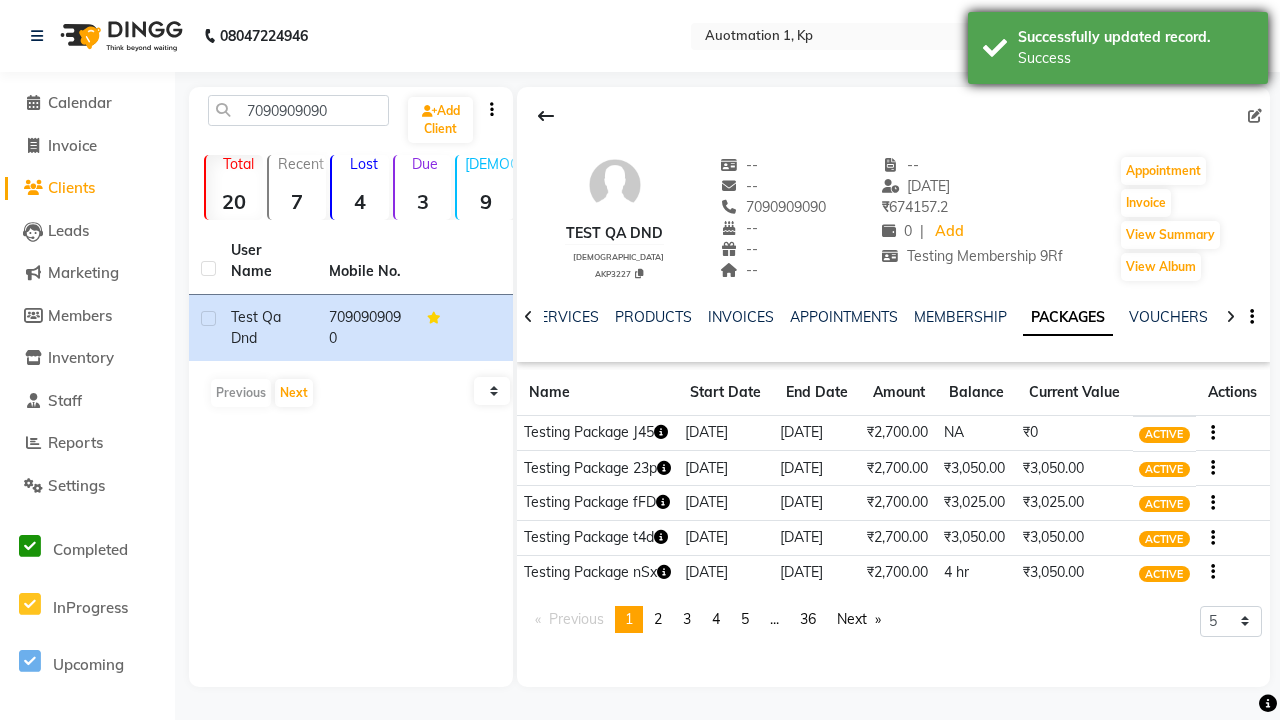 click on "Success" at bounding box center [1135, 58] 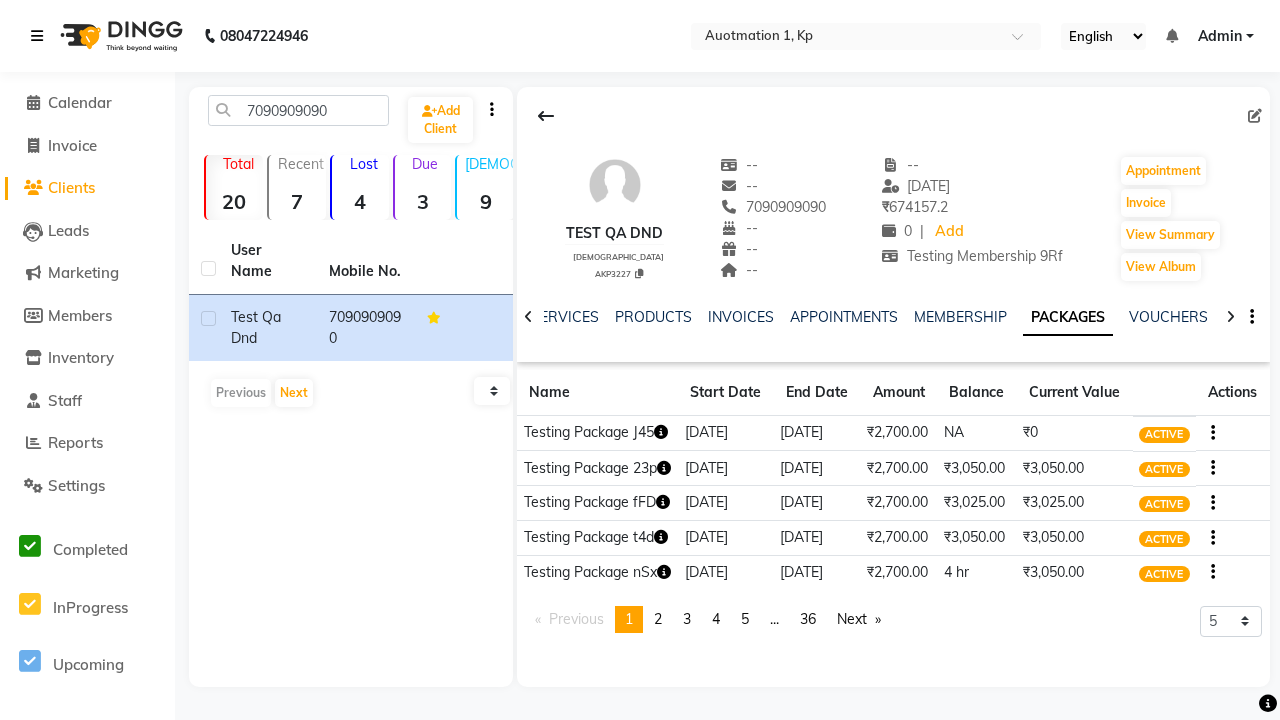 click at bounding box center [37, 36] 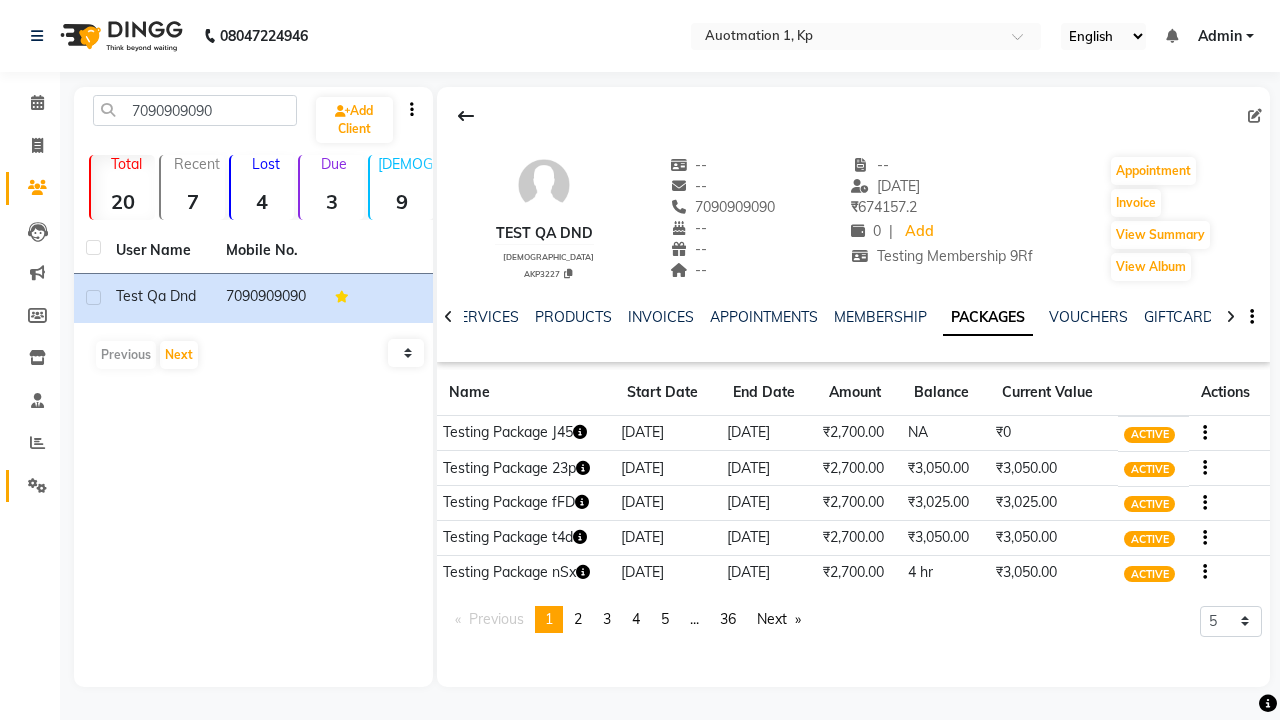 click 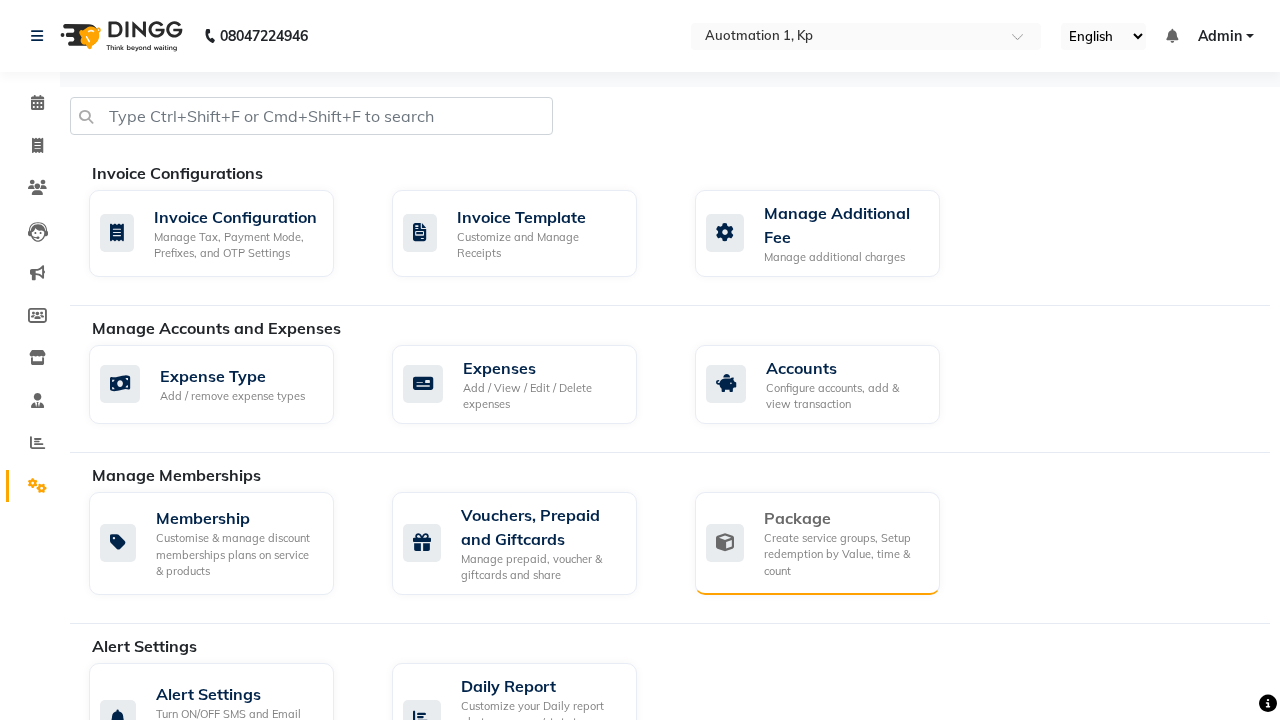 click on "Package" 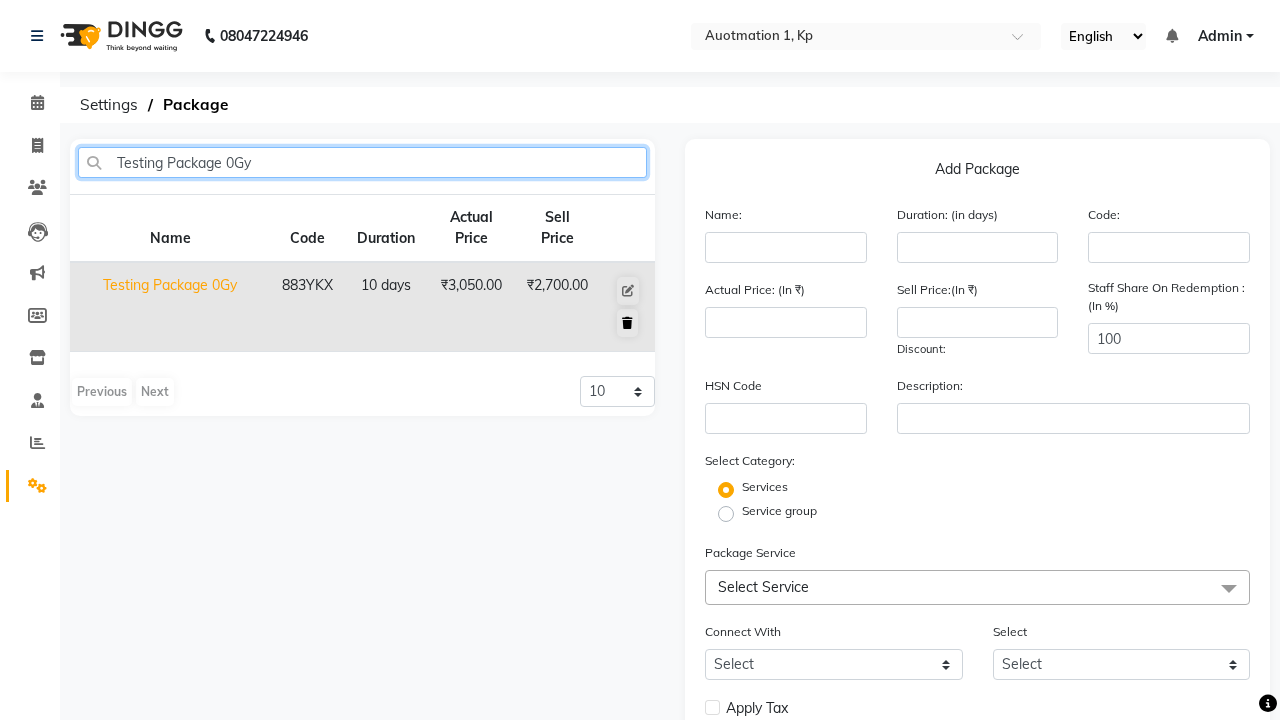 type on "Testing Package 0Gy" 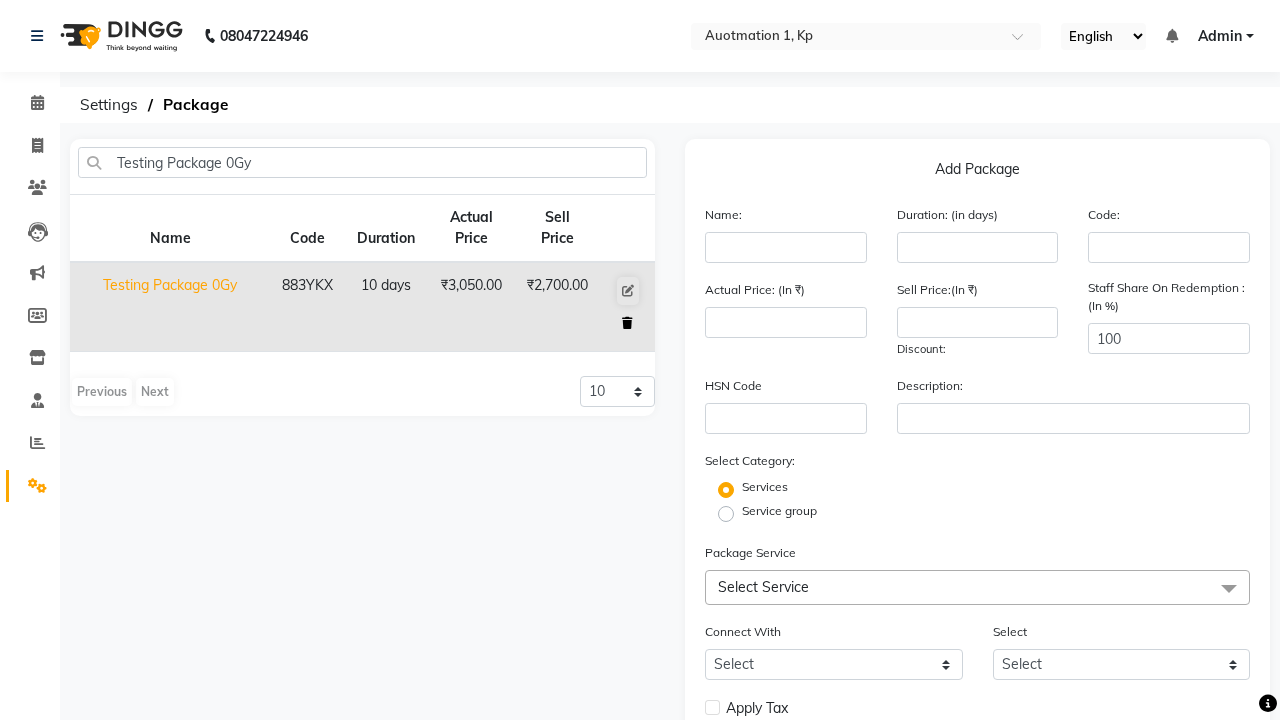 click 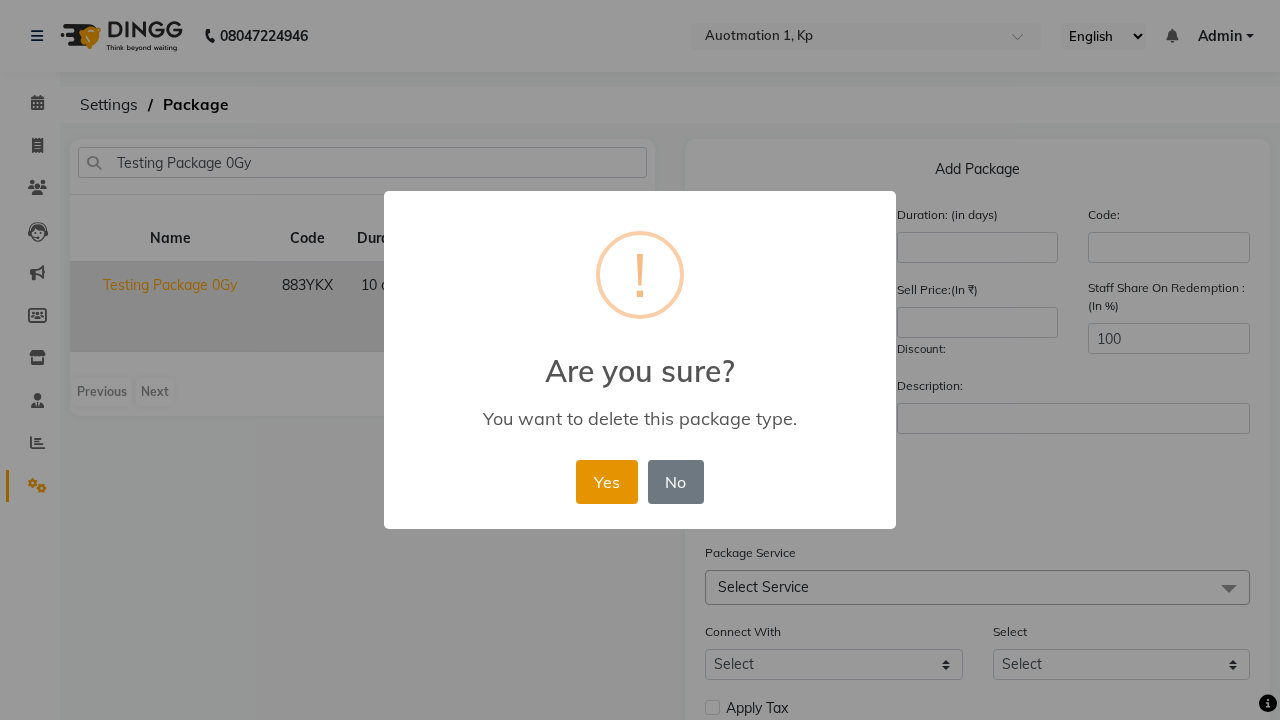click on "Yes" at bounding box center (606, 482) 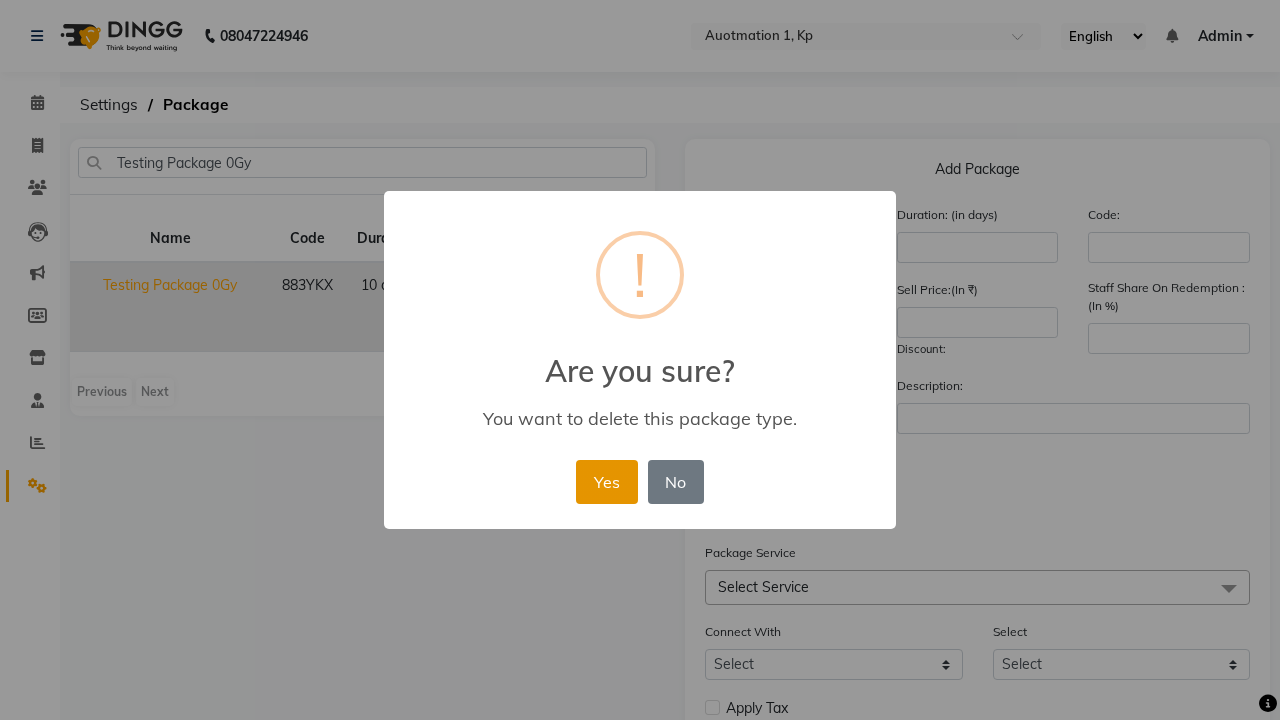 select 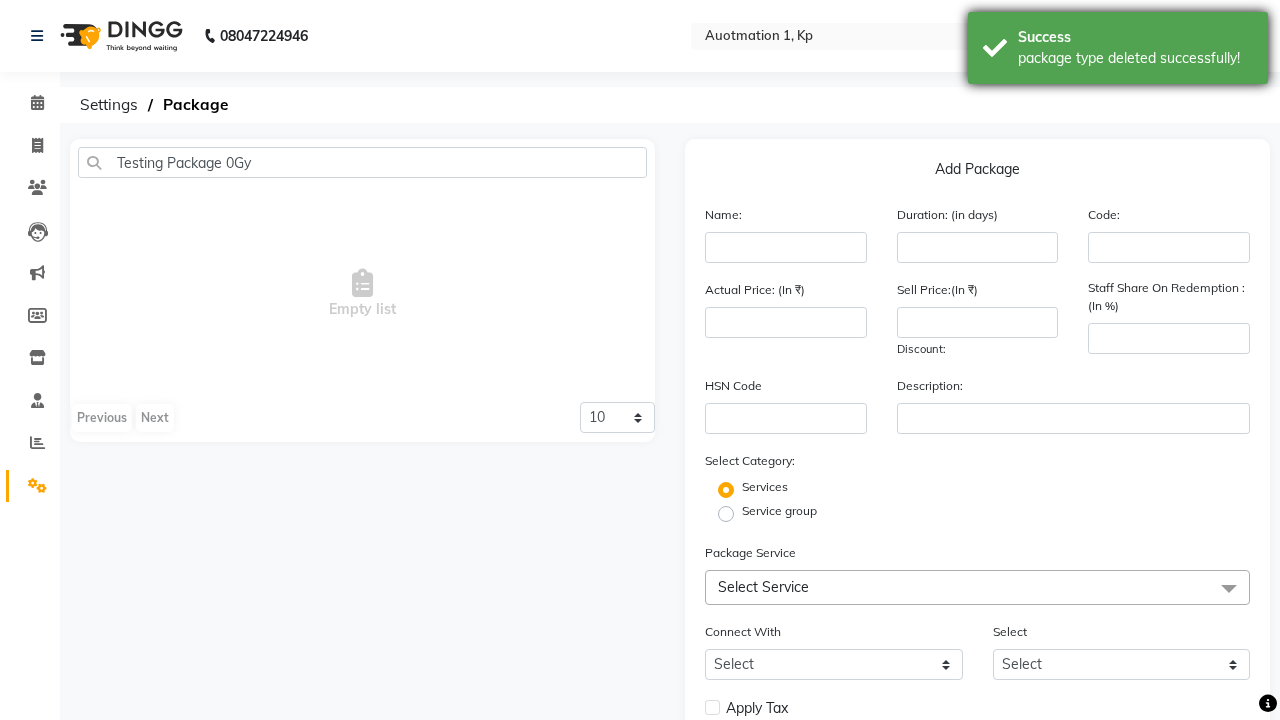 click on "package type deleted successfully!" at bounding box center (1135, 58) 